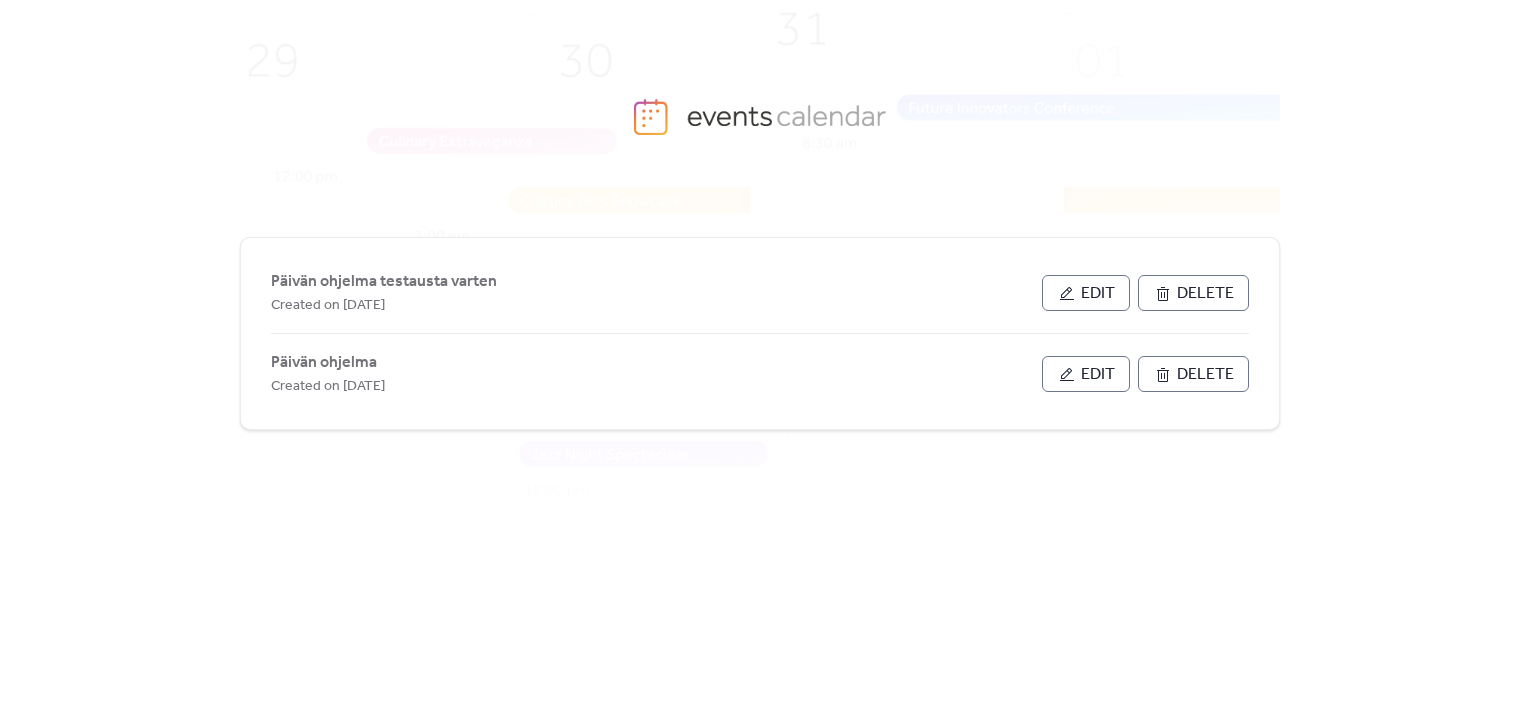 scroll, scrollTop: 0, scrollLeft: 0, axis: both 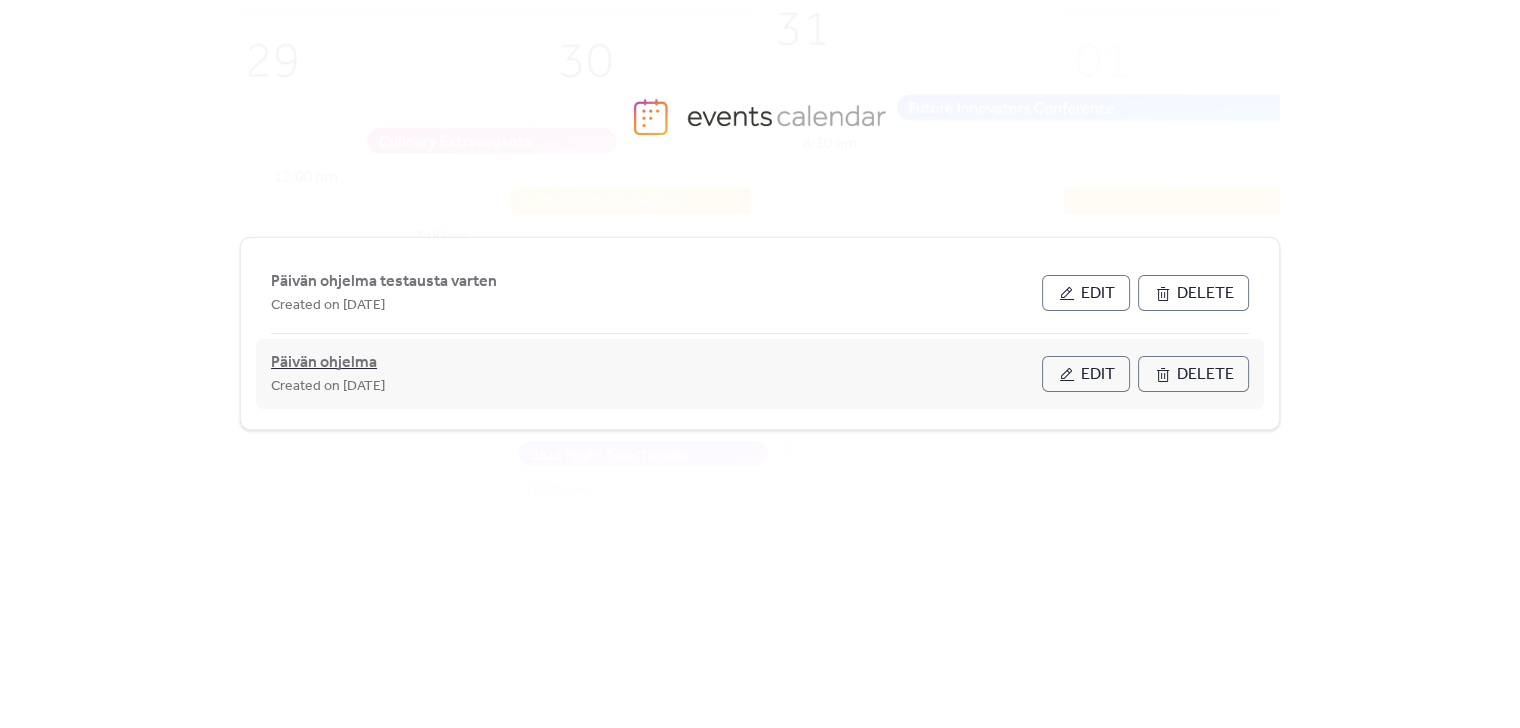 click on "Päivän ohjelma" at bounding box center [324, 363] 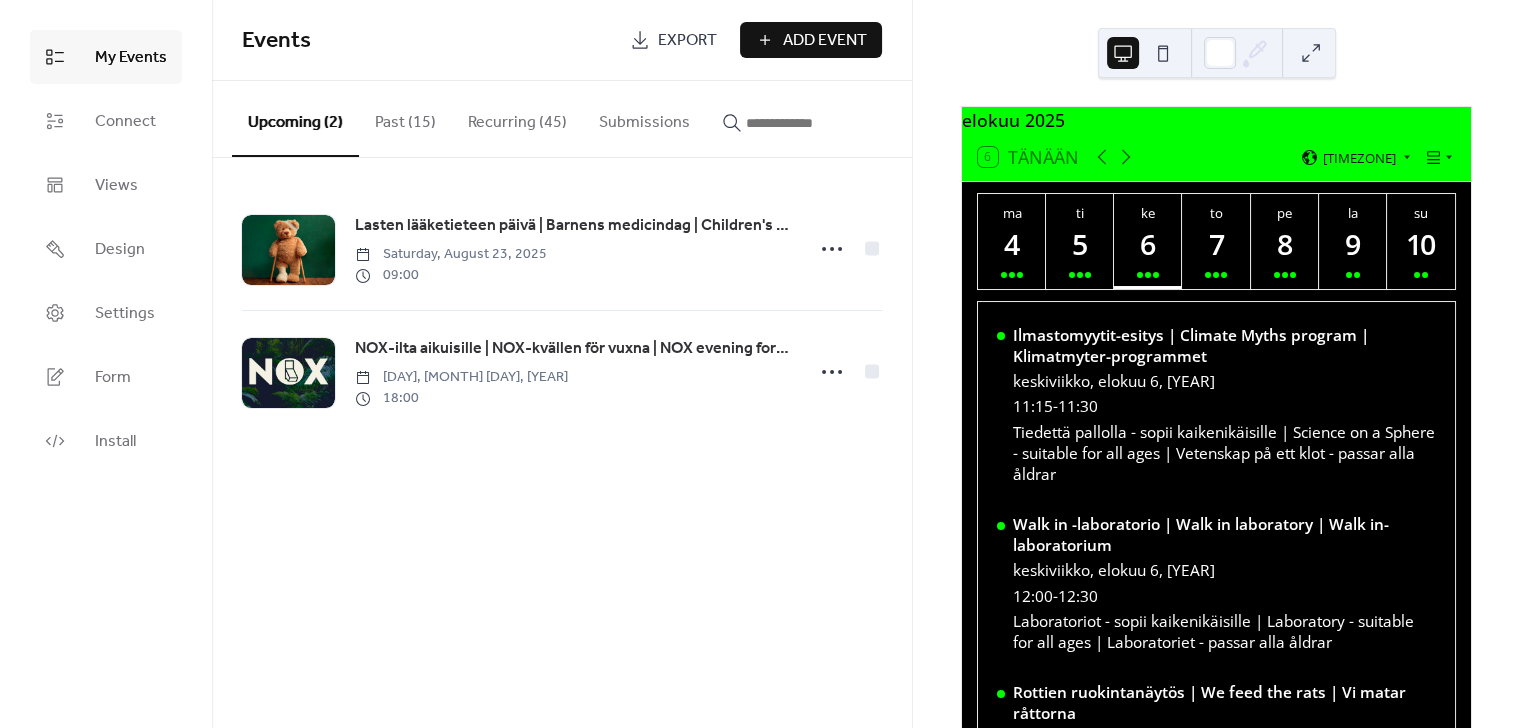 click on "Recurring (45)" at bounding box center [517, 118] 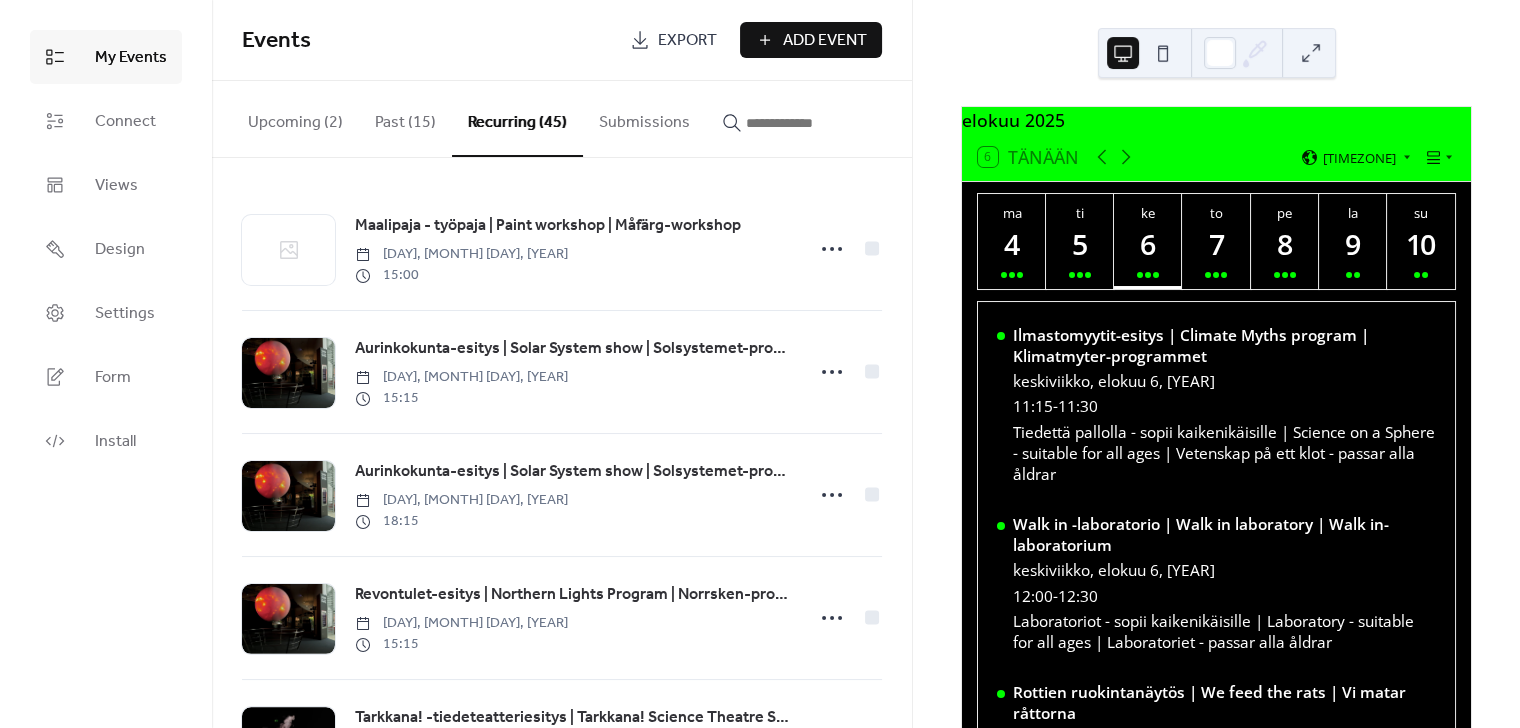 scroll, scrollTop: 545, scrollLeft: 0, axis: vertical 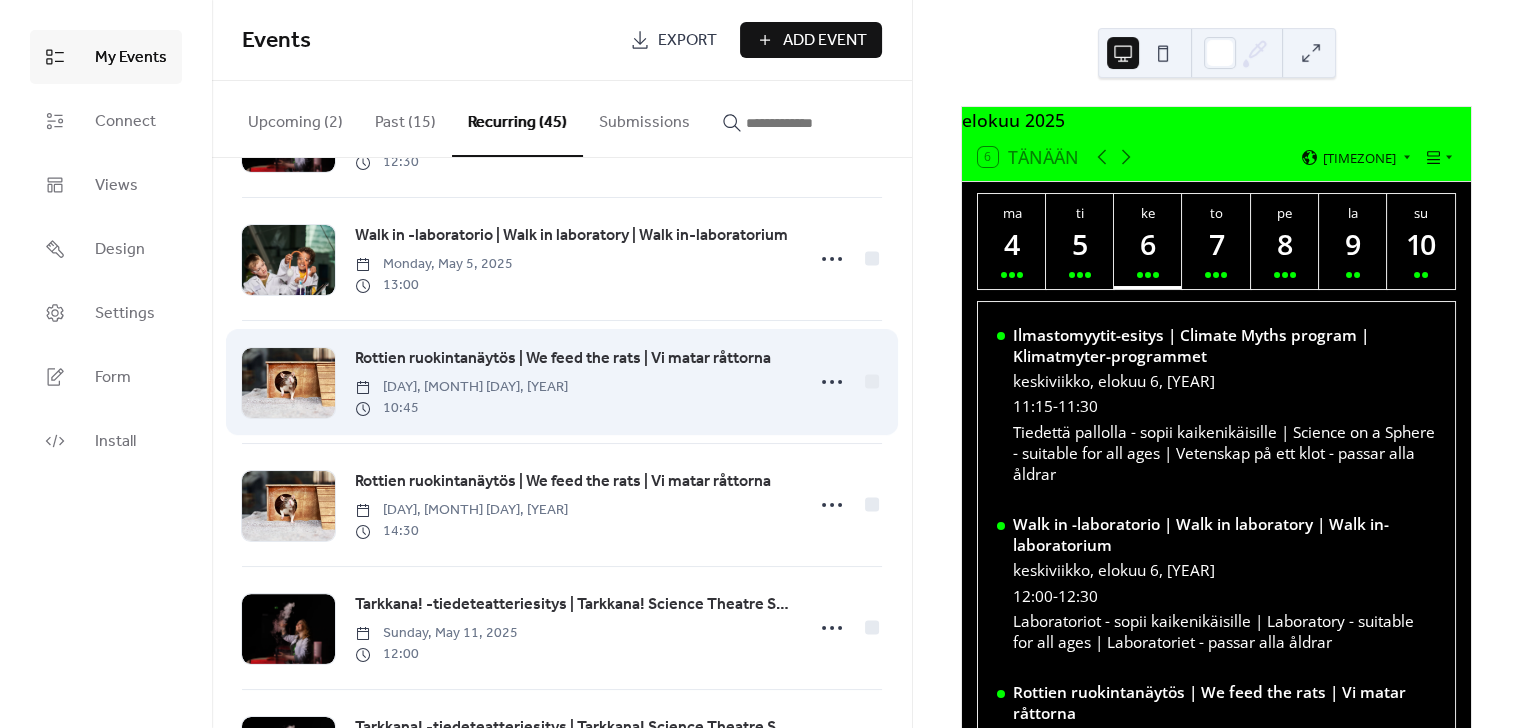 click on "Rottien ruokintanäytös | We feed the rats | Vi matar råttorna" at bounding box center (563, 359) 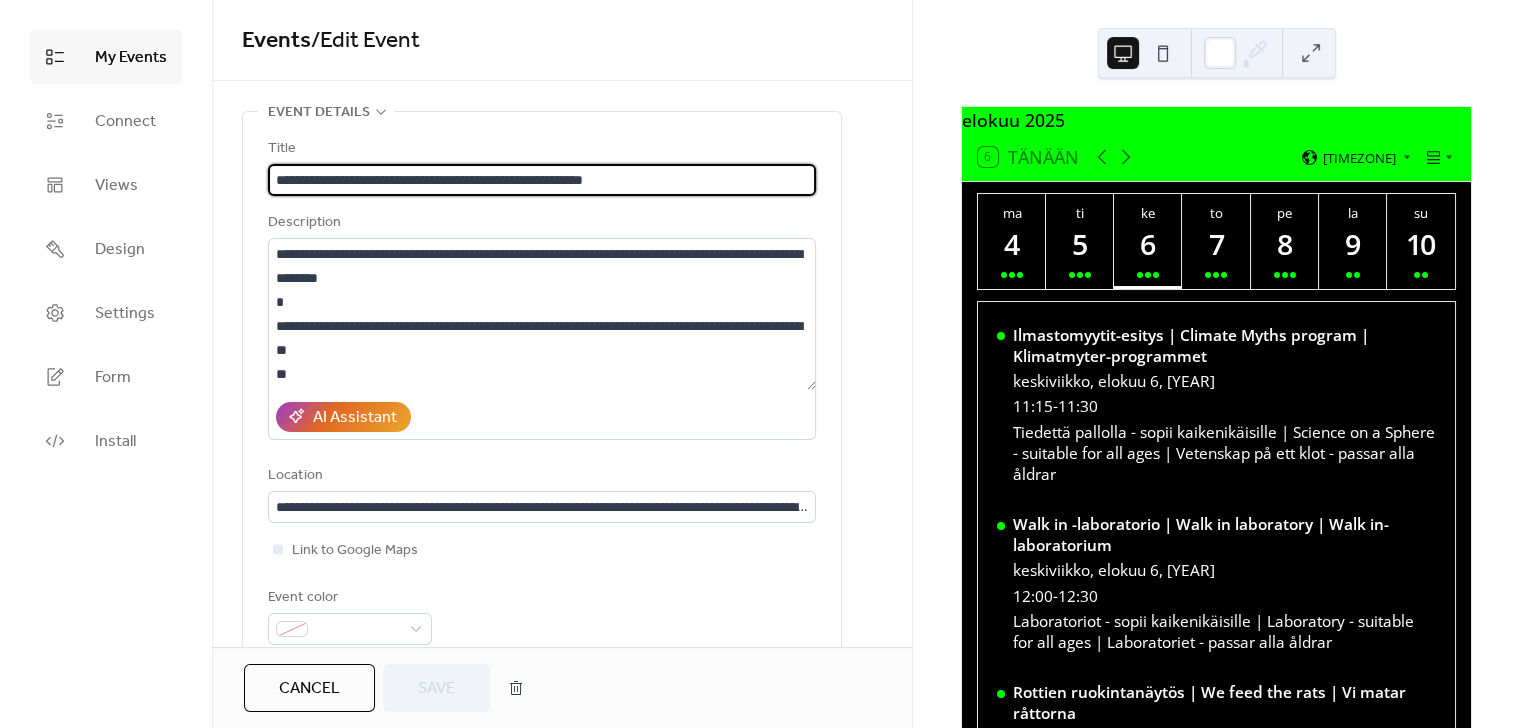 type on "**********" 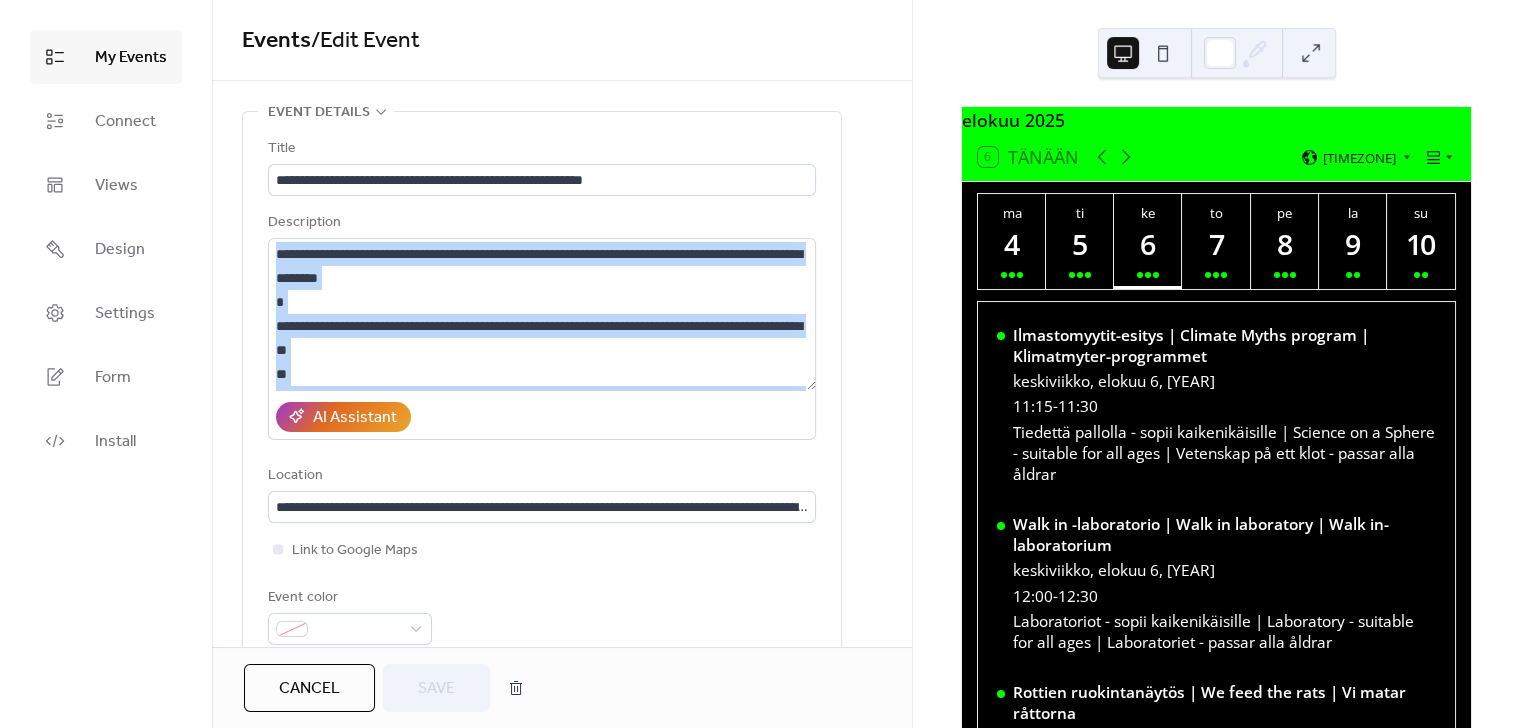 drag, startPoint x: 912, startPoint y: 209, endPoint x: 911, endPoint y: 220, distance: 11.045361 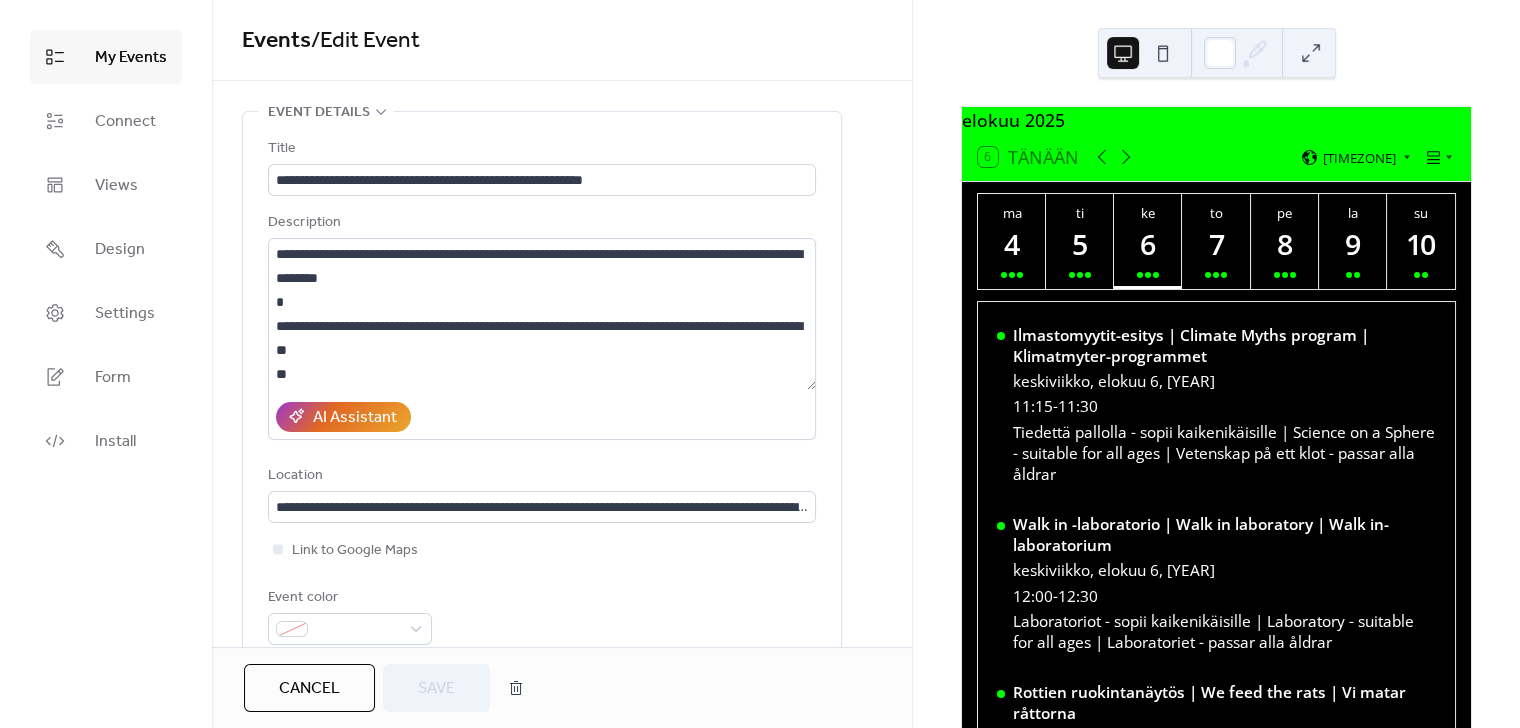 click on "elokuu [YEAR] 6 Tänään [TIMEZONE] ma 4 ti 5 ke 6 to 7 pe 8 la 9 su 10 Ilmastomyytit-esitys | Climate Myths program | Klimatmyter-programmet keskiviikko, elokuu 6, [YEAR] 11:15 - 11:30 Tiedettä pallolla - sopii kaikenikäisille | Science on a Sphere - suitable for all ages | Vetenskap på ett klot - passar alla åldrar Walk in -laboratorio | Walk in laboratory | Walk in-laboratorium keskiviikko, elokuu 6, [YEAR] 12:00 - 12:30 Laboratoriot - sopii kaikenikäisille | Laboratory - suitable for all ages | Laboratoriet - passar alla åldrar Rottien ruokintanäytös | We feed the rats | Vi matar råttorna keskiviikko, elokuu 6, [YEAR] 12:30 - 12:45 Heurekan rotat – sopii kaikenikäisille | Heureka's rats - suitable for all ages | Heurekas råttor - för alla åldrar  Tarkkana! -tiedeteatteriesitys | Tarkkana! Science Theatre Show | Tarkkana!-vetenskapsteater keskiviikko, elokuu 6, [YEAR] 14:30 - 14:50 Ilmastomyytit-esitys | Climate Myths program | Klimatmyter-programmet keskiviikko, elokuu 6, [YEAR] 15:15 - 15:30 - -" at bounding box center [1216, 364] 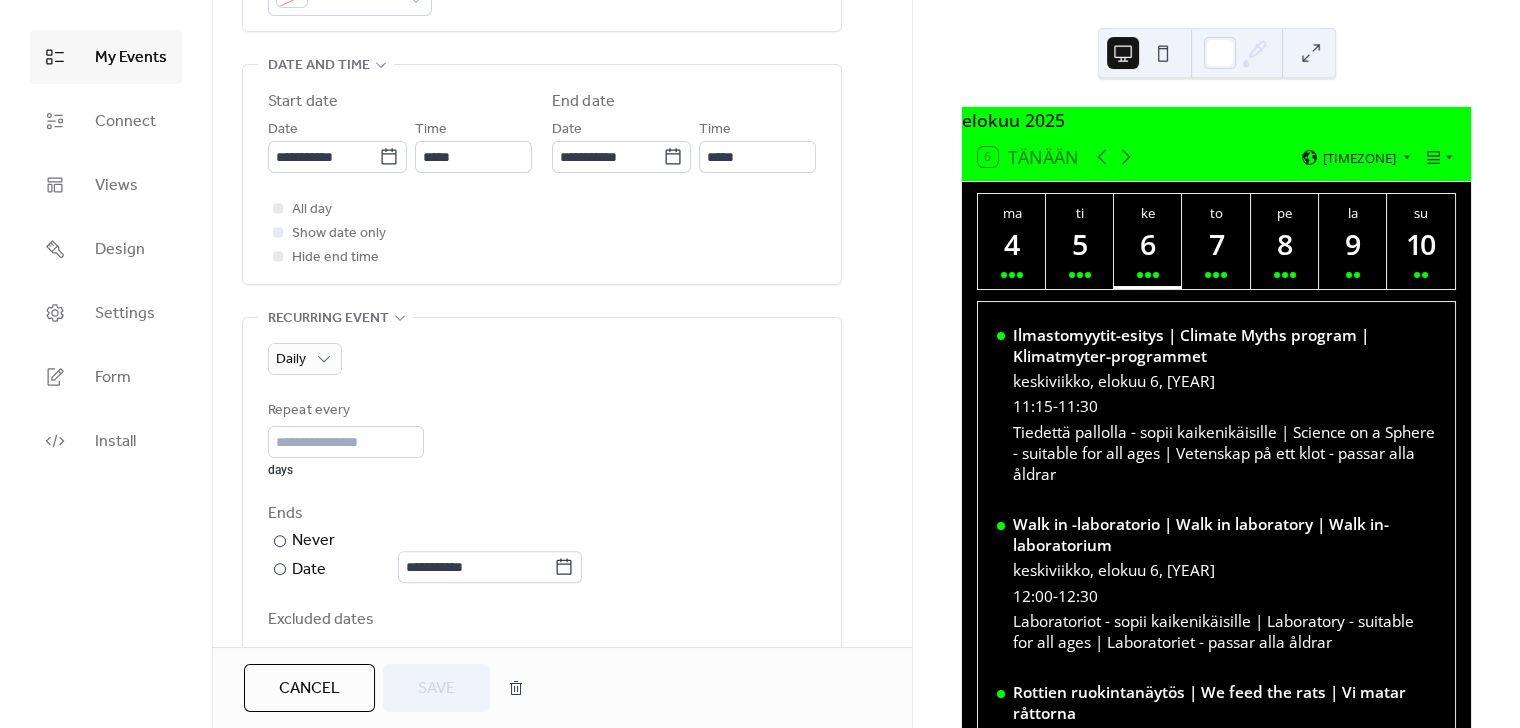 scroll, scrollTop: 627, scrollLeft: 0, axis: vertical 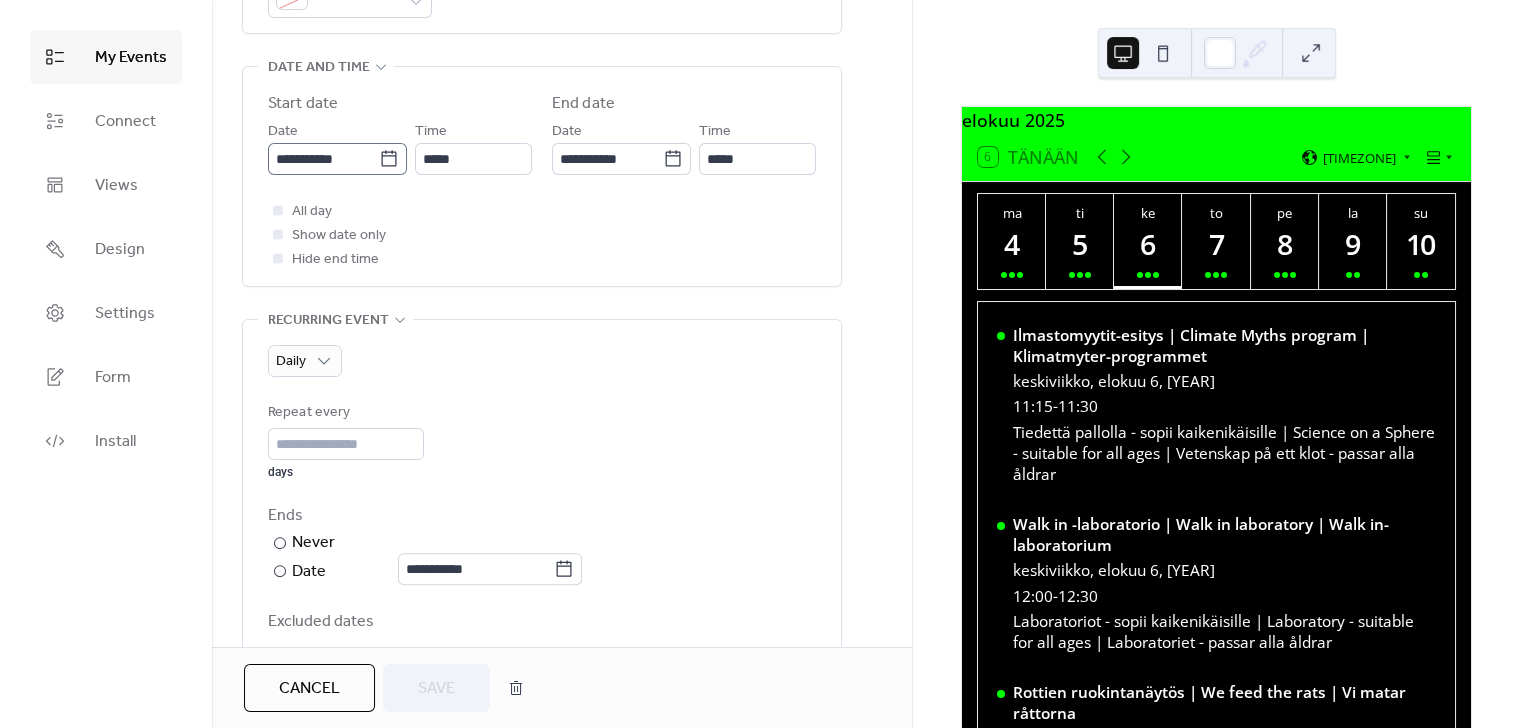 click 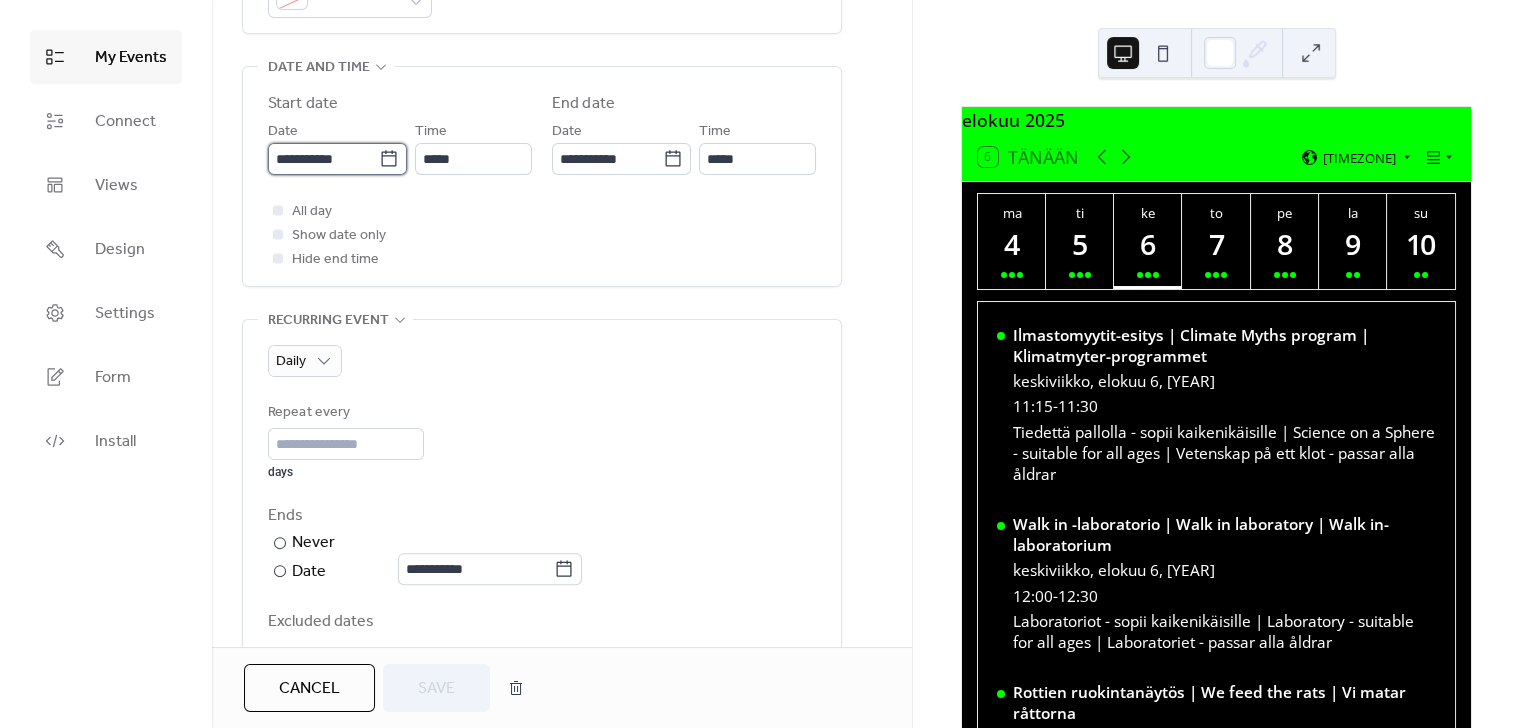 click on "**********" at bounding box center [323, 159] 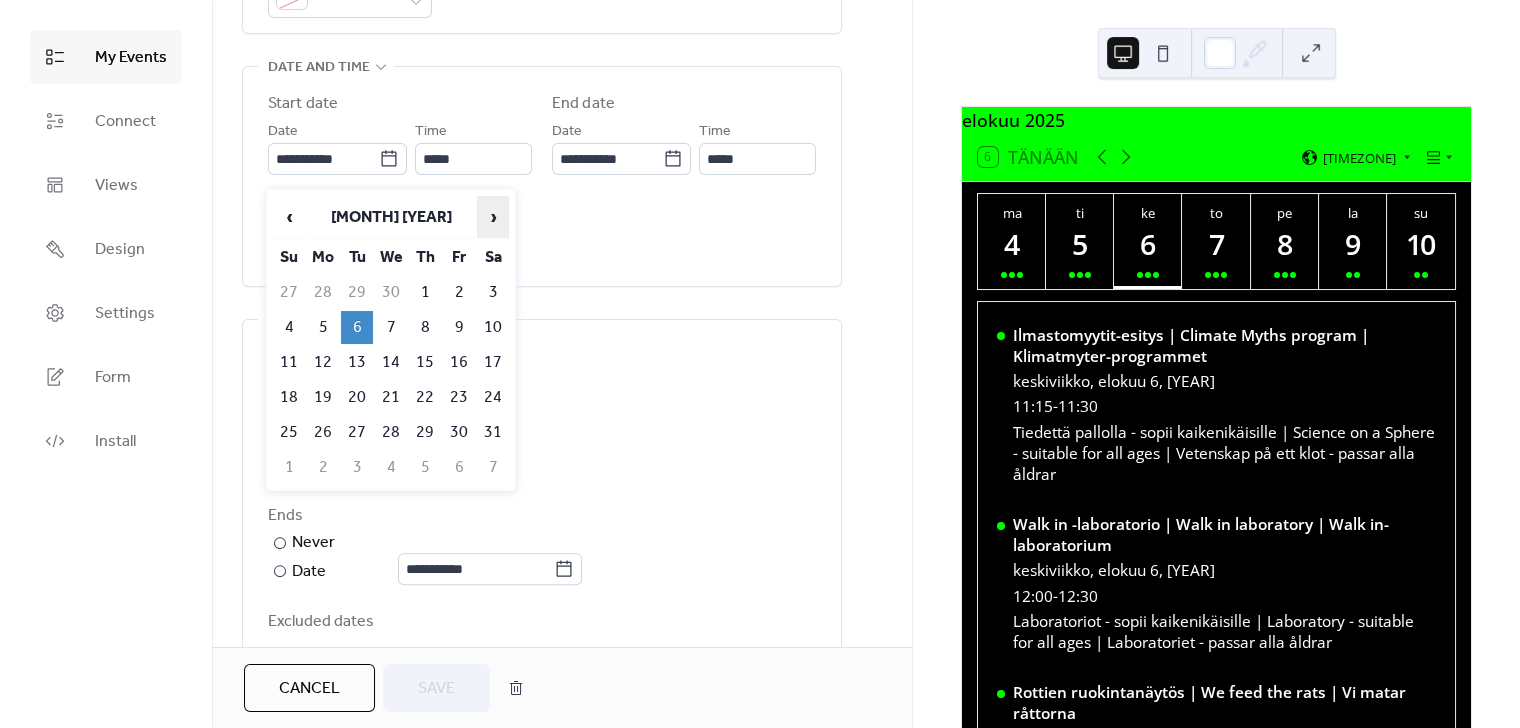 click on "›" at bounding box center [493, 217] 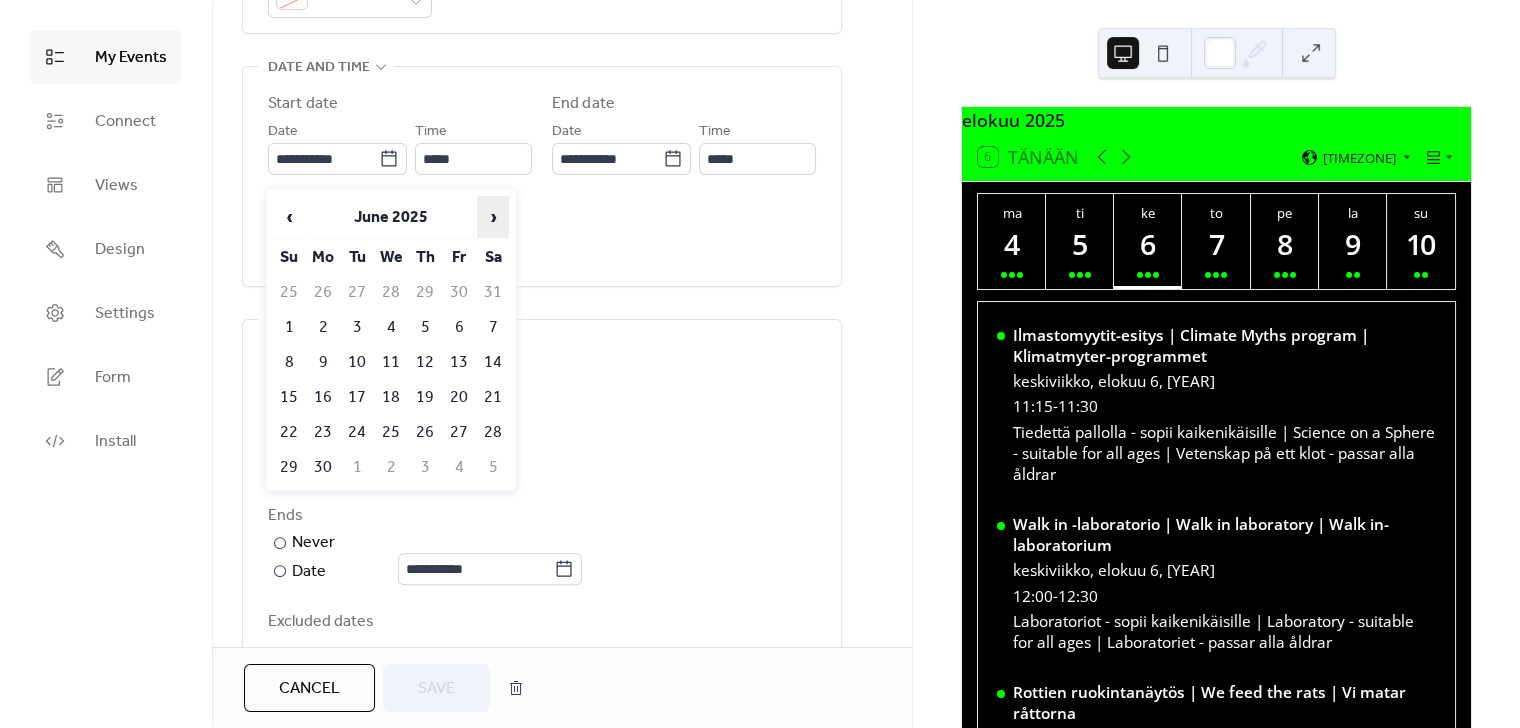 click on "›" at bounding box center [493, 217] 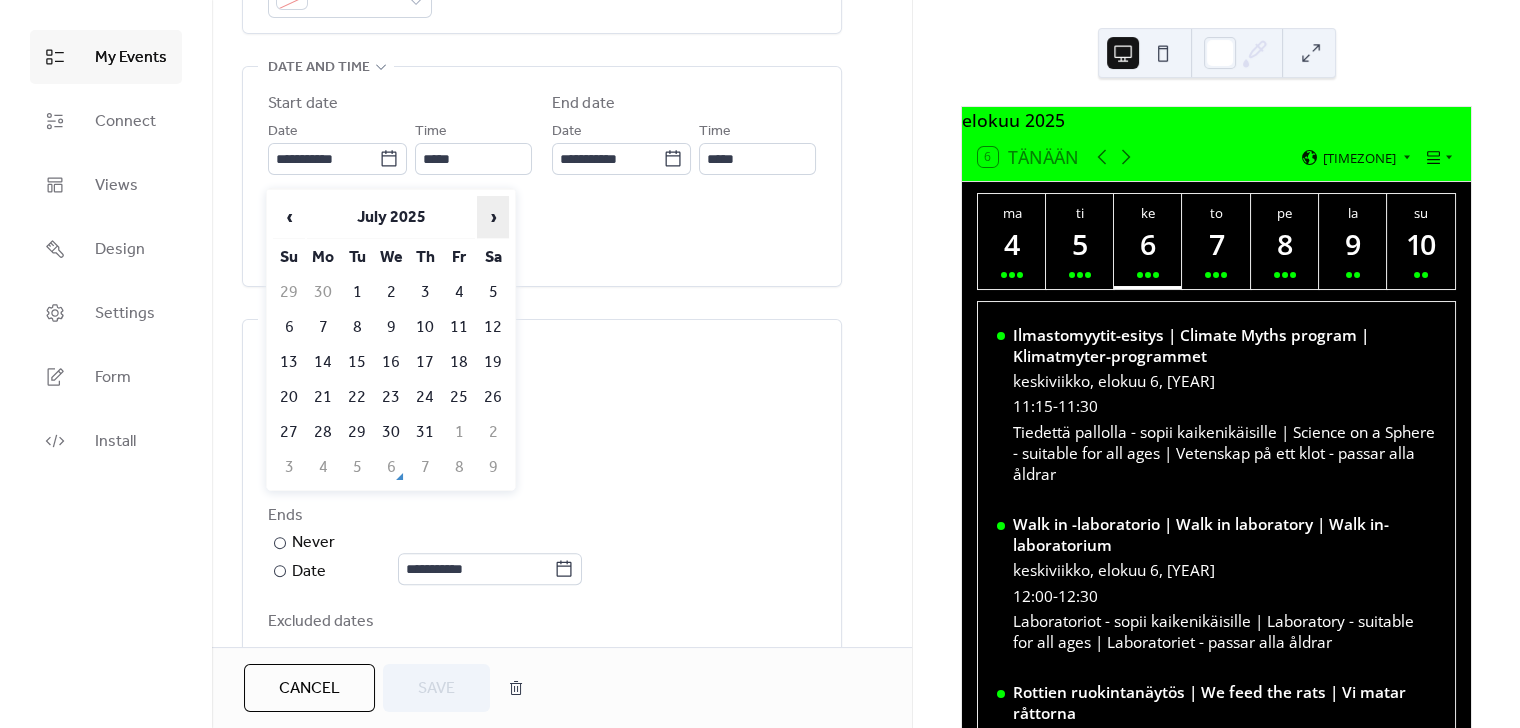 click on "›" at bounding box center (493, 217) 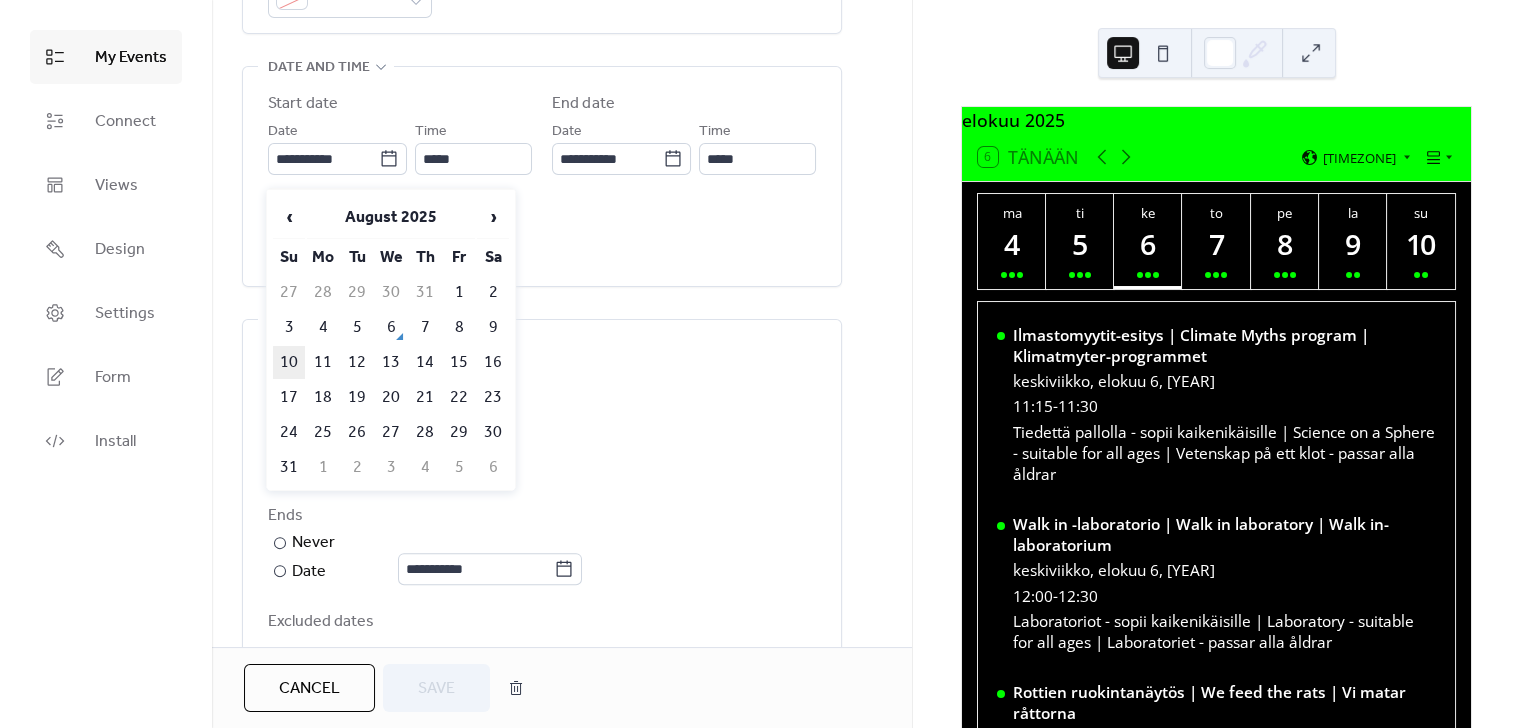 click on "10" at bounding box center (289, 362) 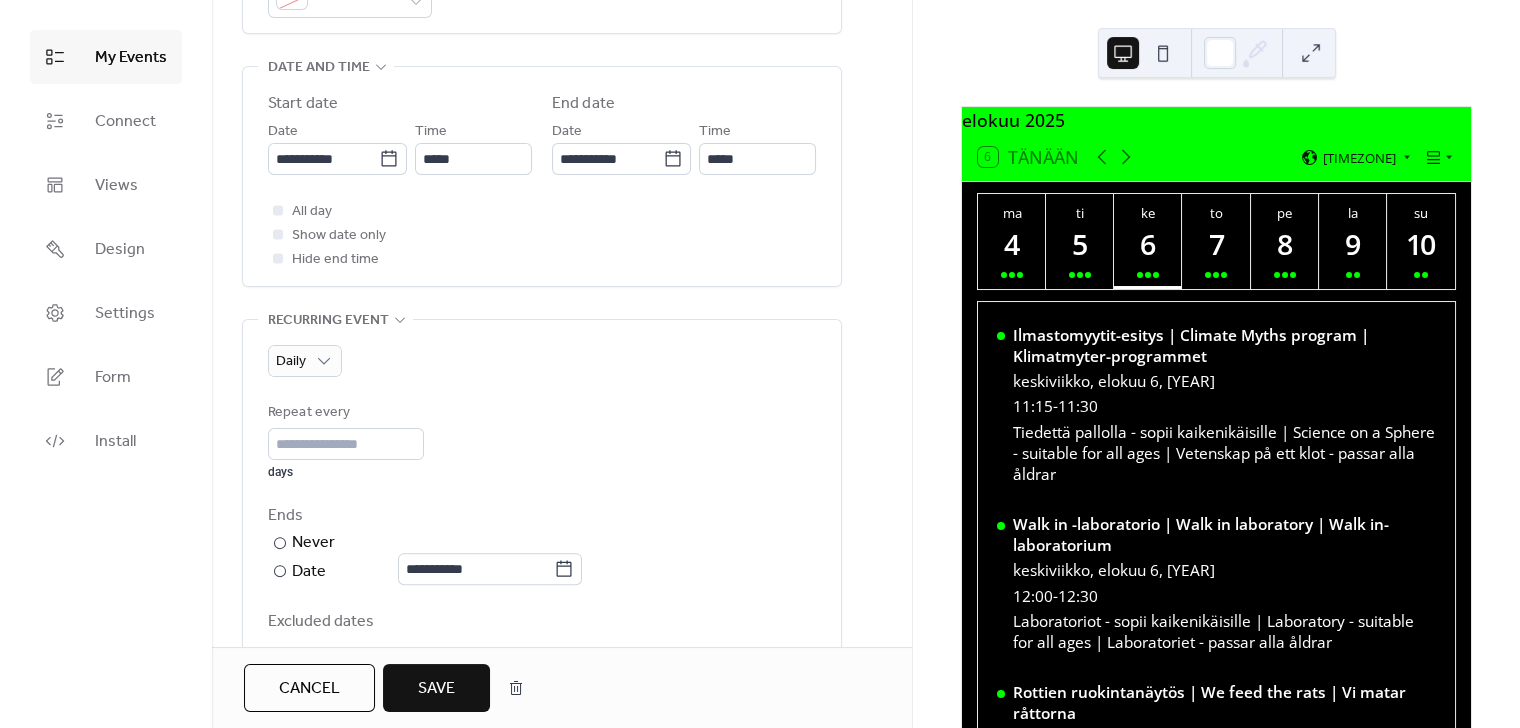 type on "**********" 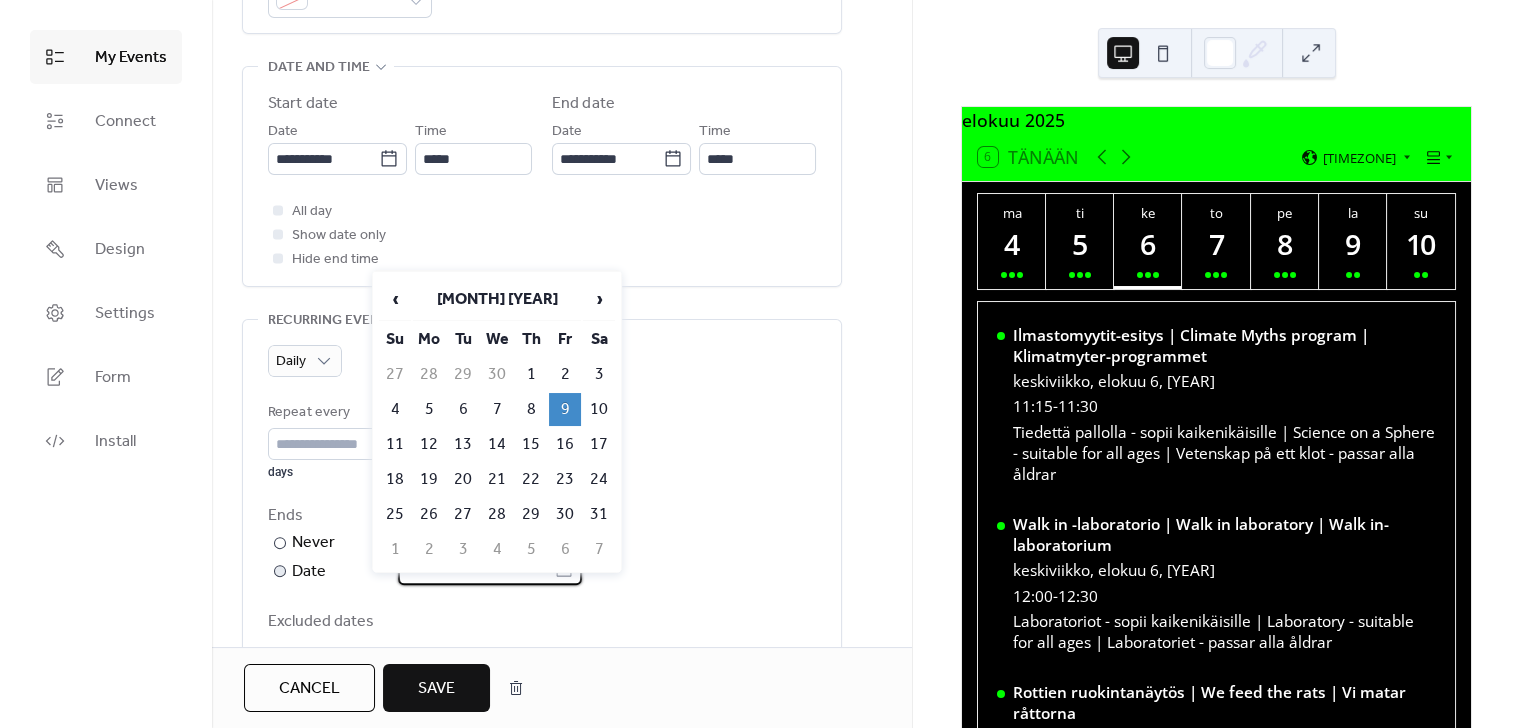 click on "**********" at bounding box center (476, 569) 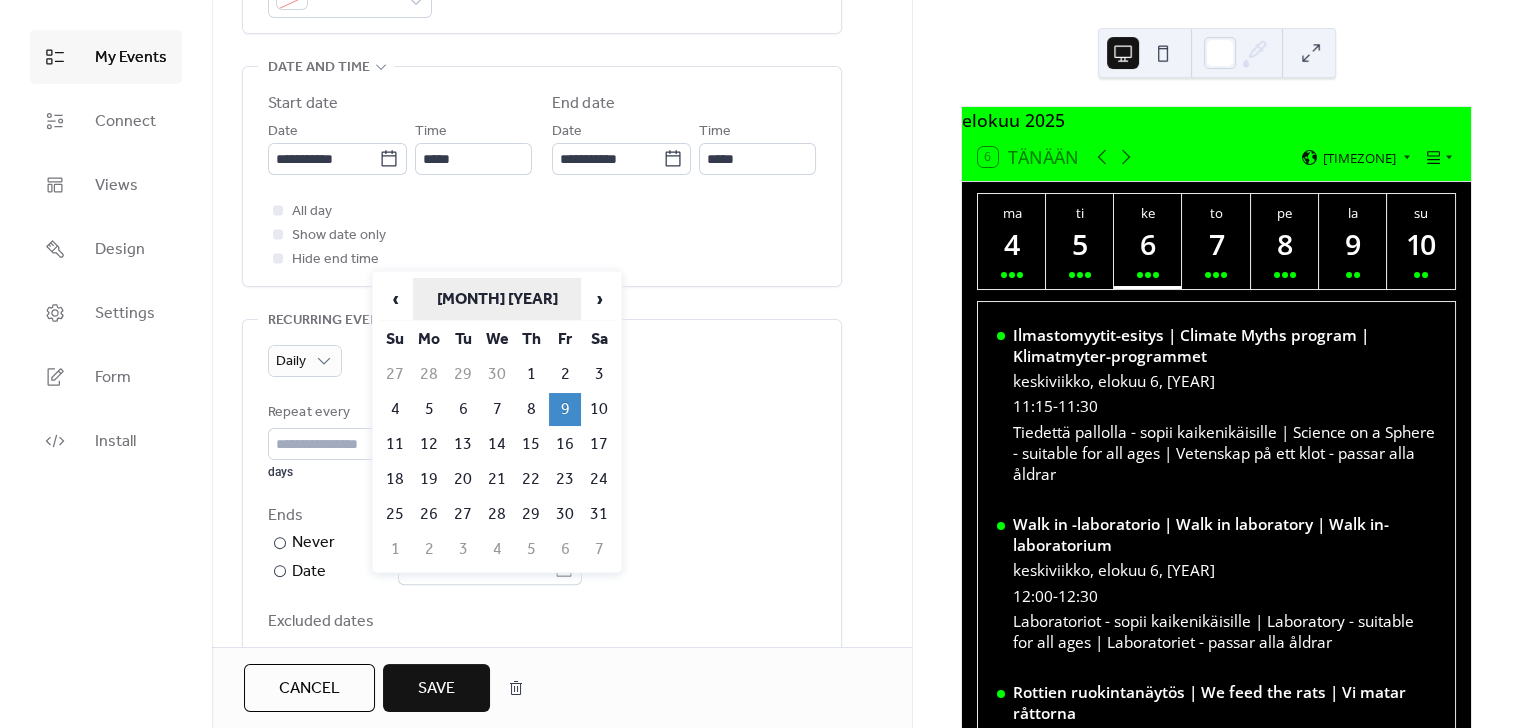click on "[MONTH] [YEAR]" at bounding box center [497, 299] 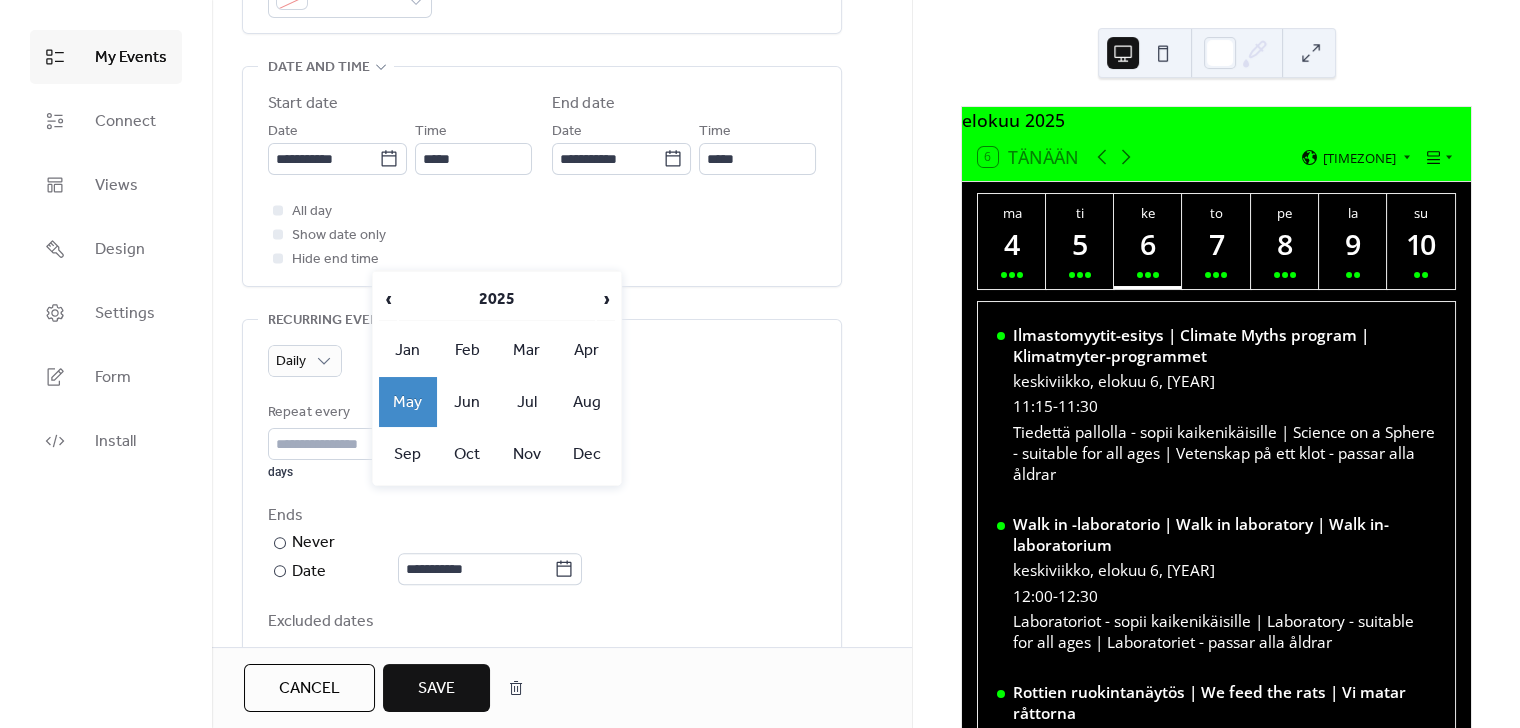 click on "May" at bounding box center (408, 402) 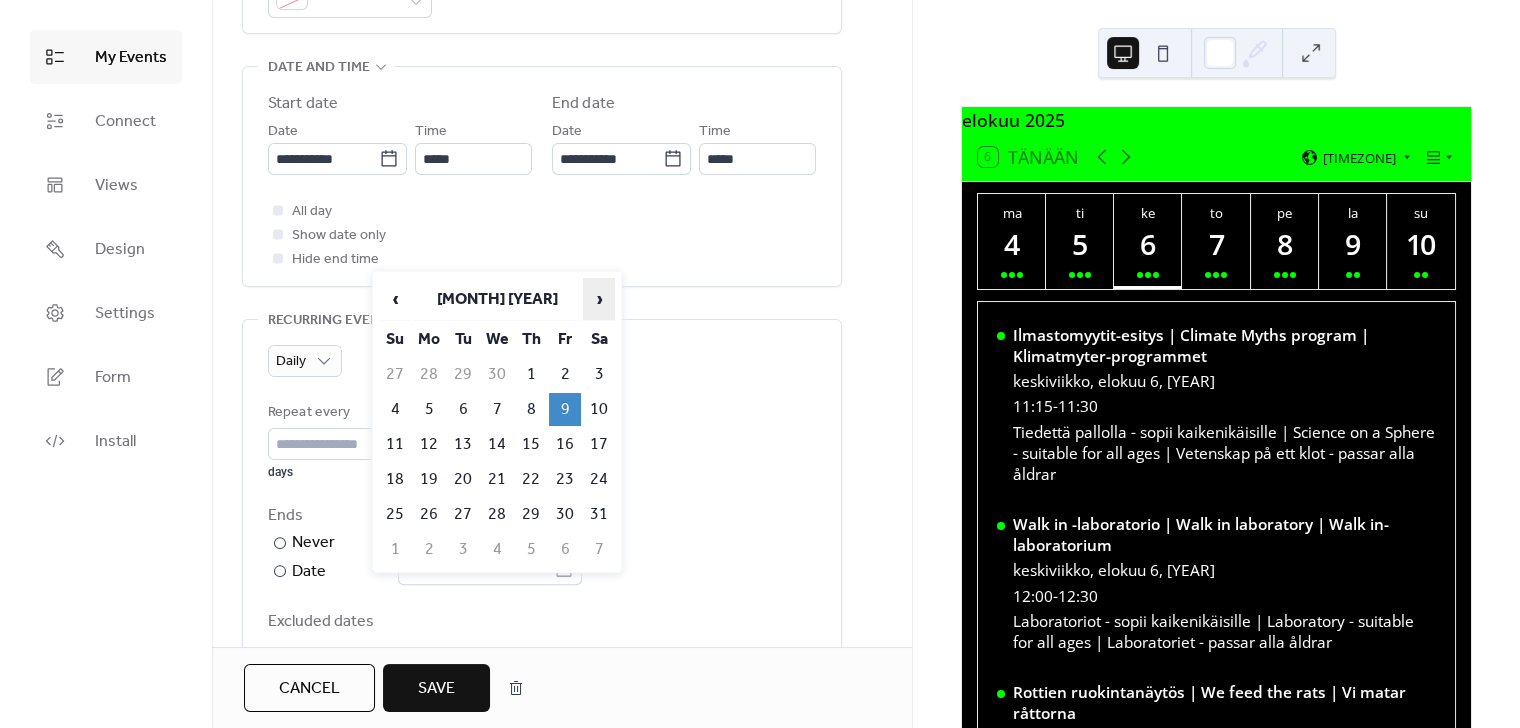click on "›" at bounding box center [599, 299] 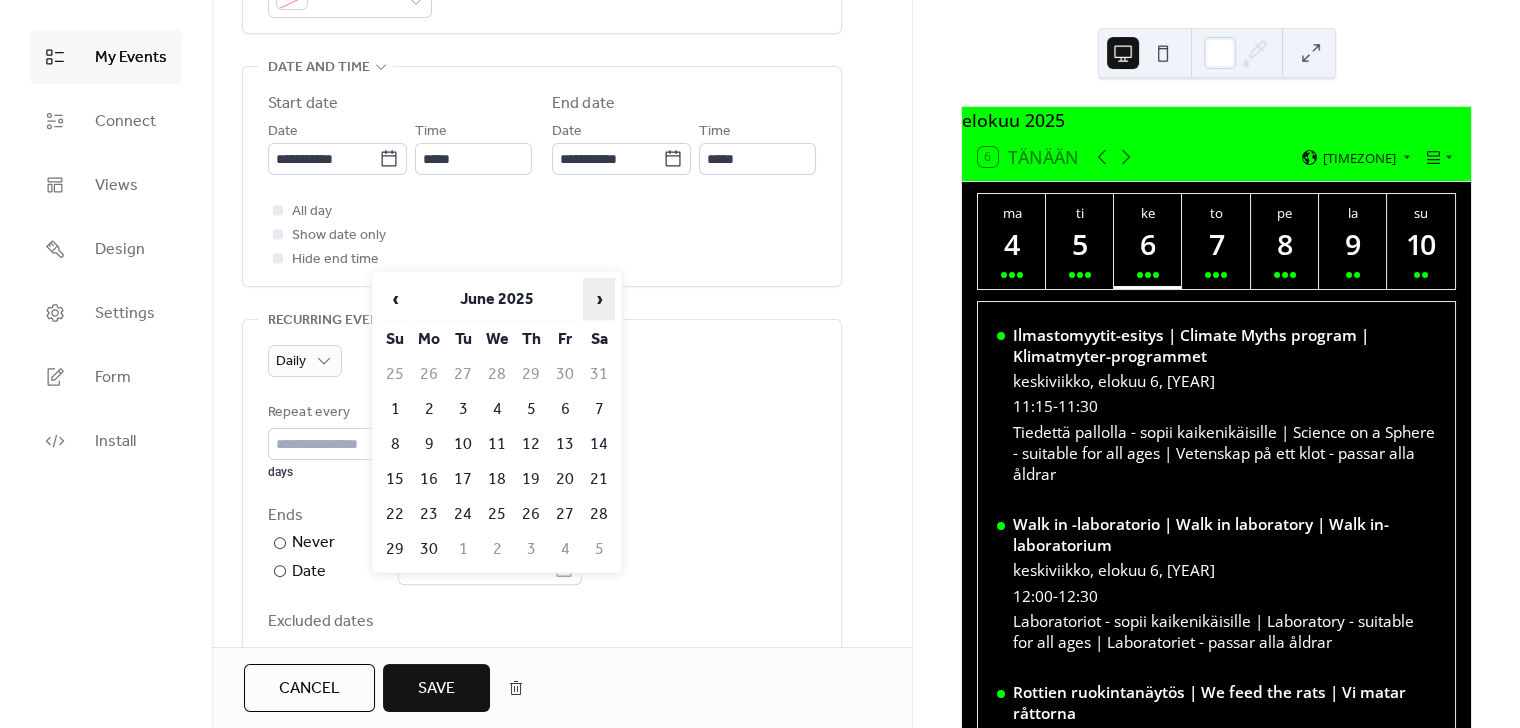 click on "›" at bounding box center (599, 299) 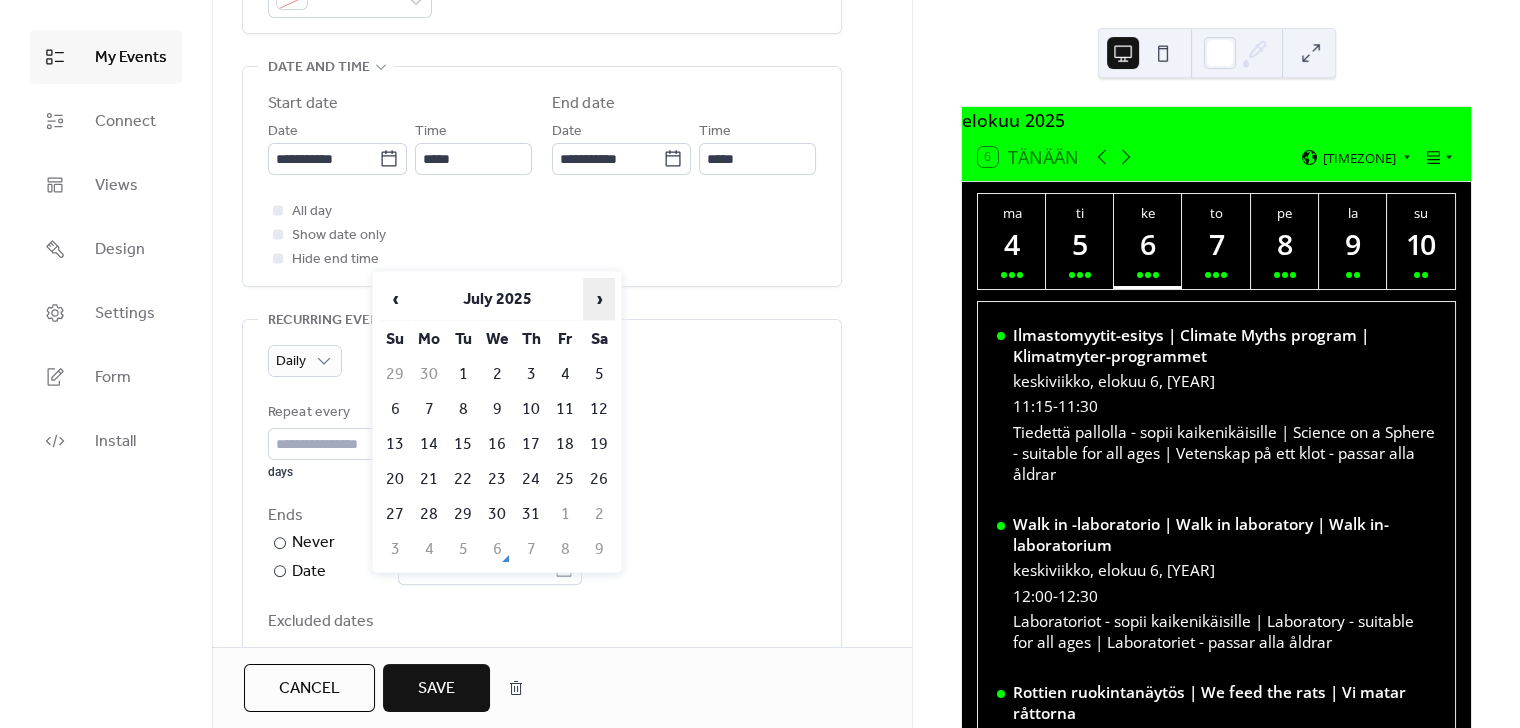 click on "›" at bounding box center [599, 299] 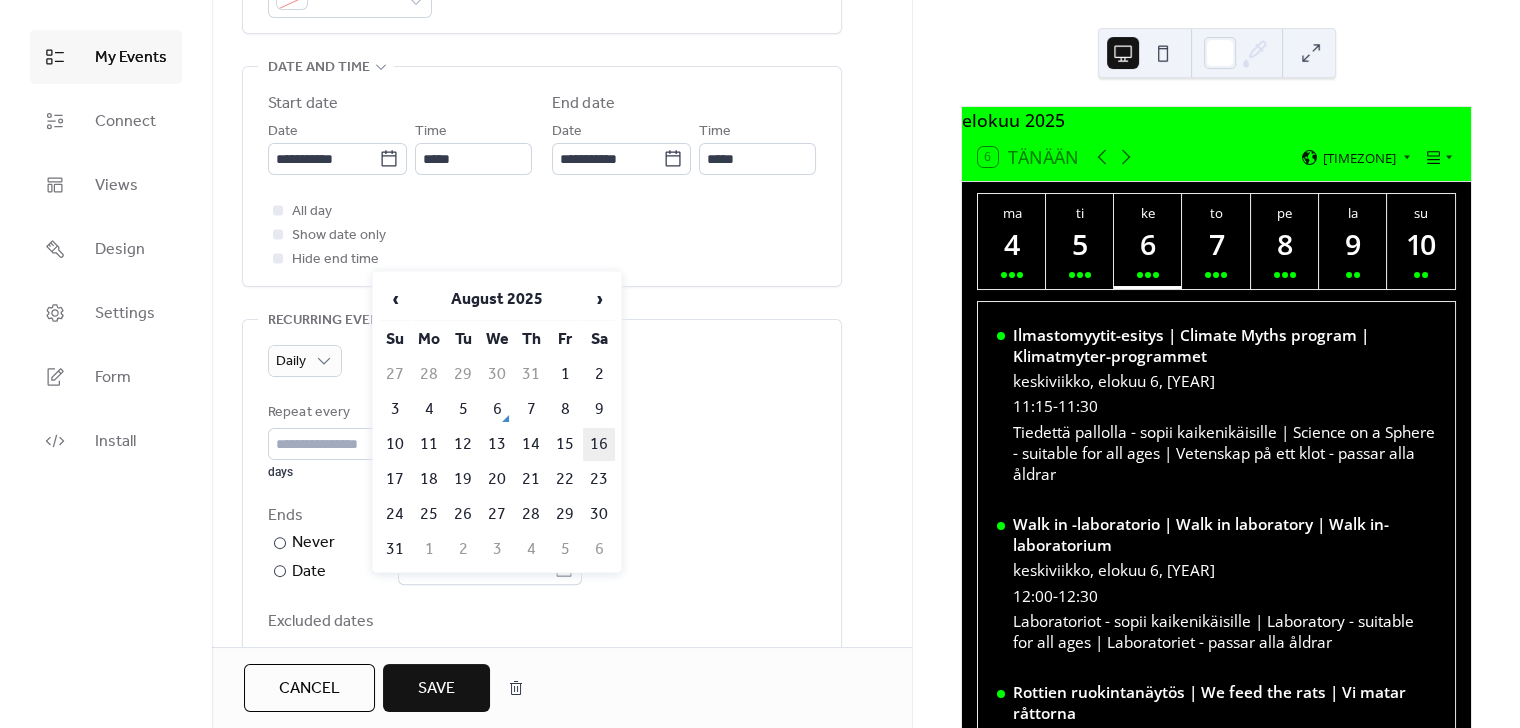 click on "16" at bounding box center [599, 444] 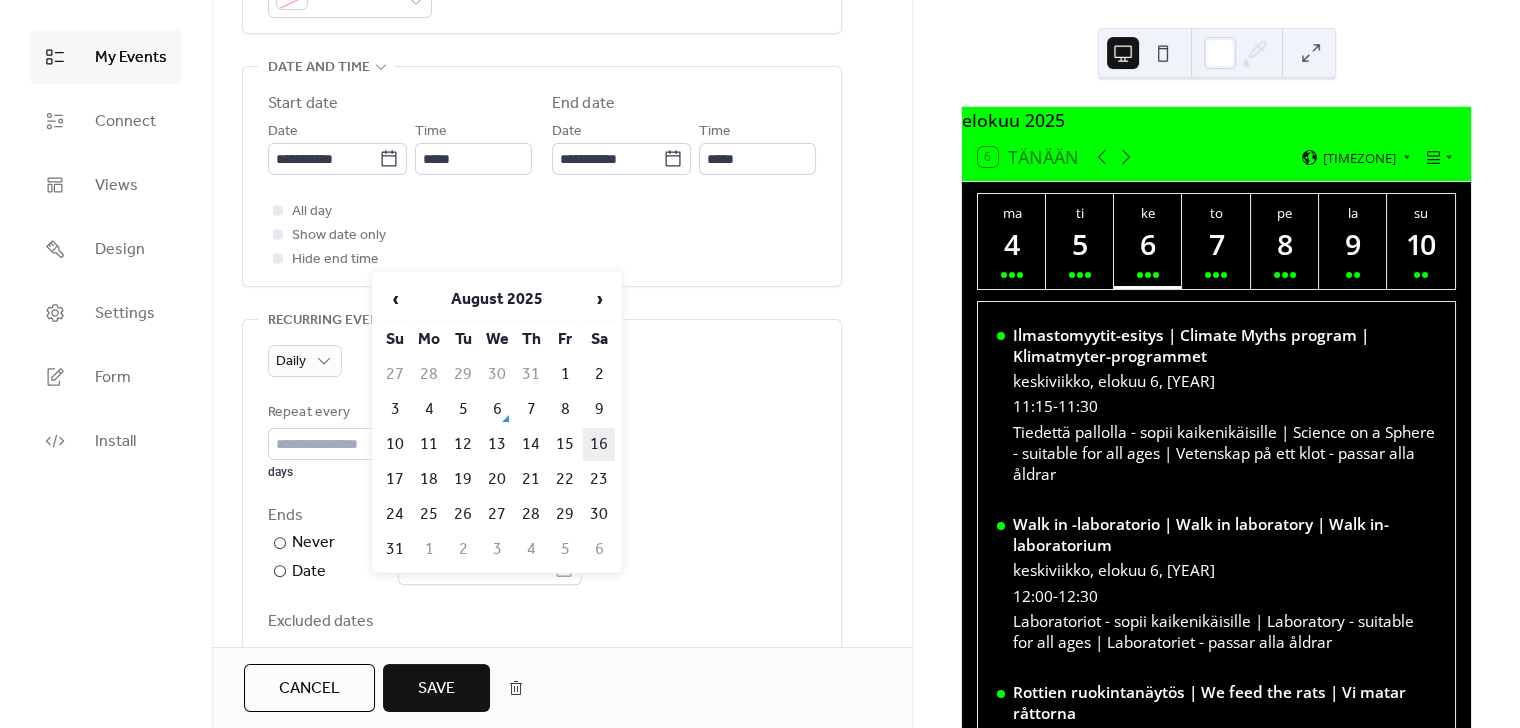 type on "**********" 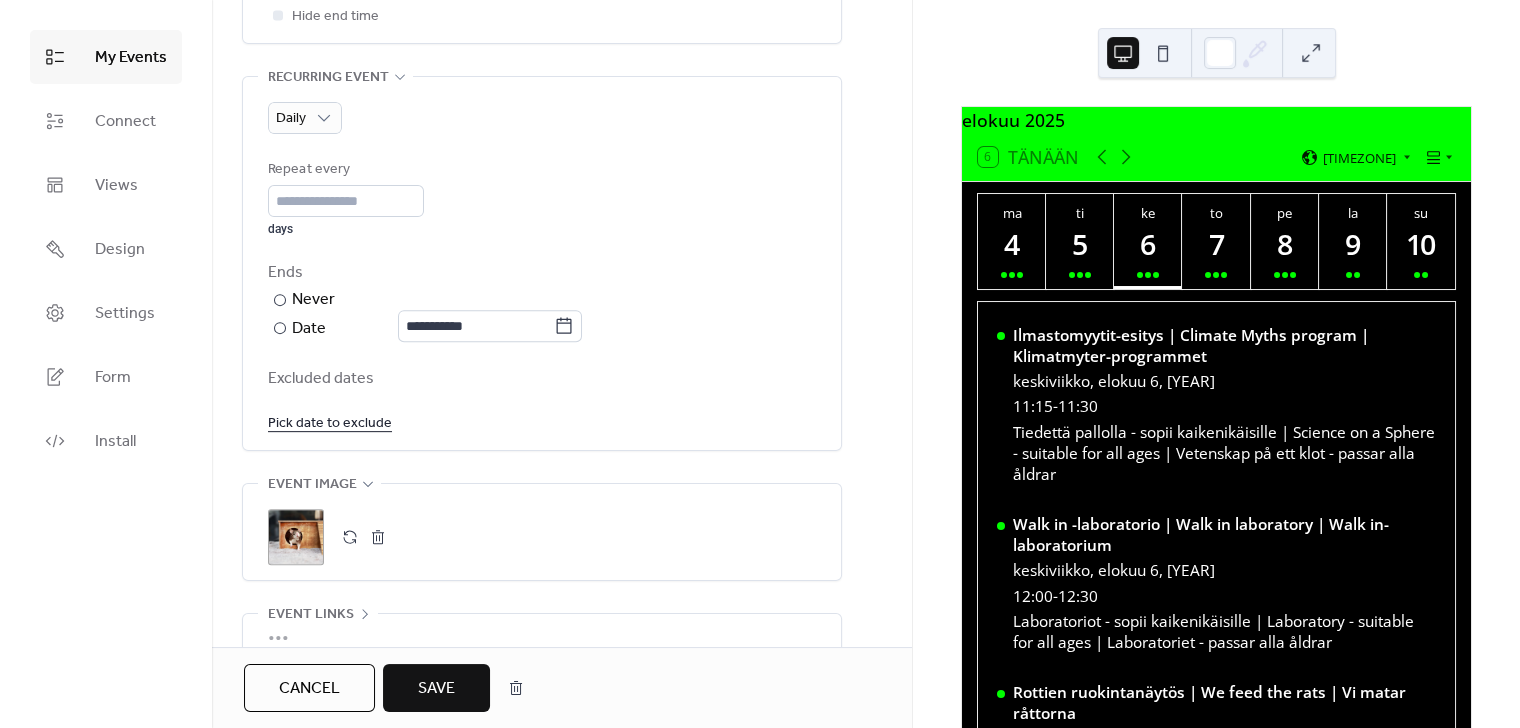 scroll, scrollTop: 933, scrollLeft: 0, axis: vertical 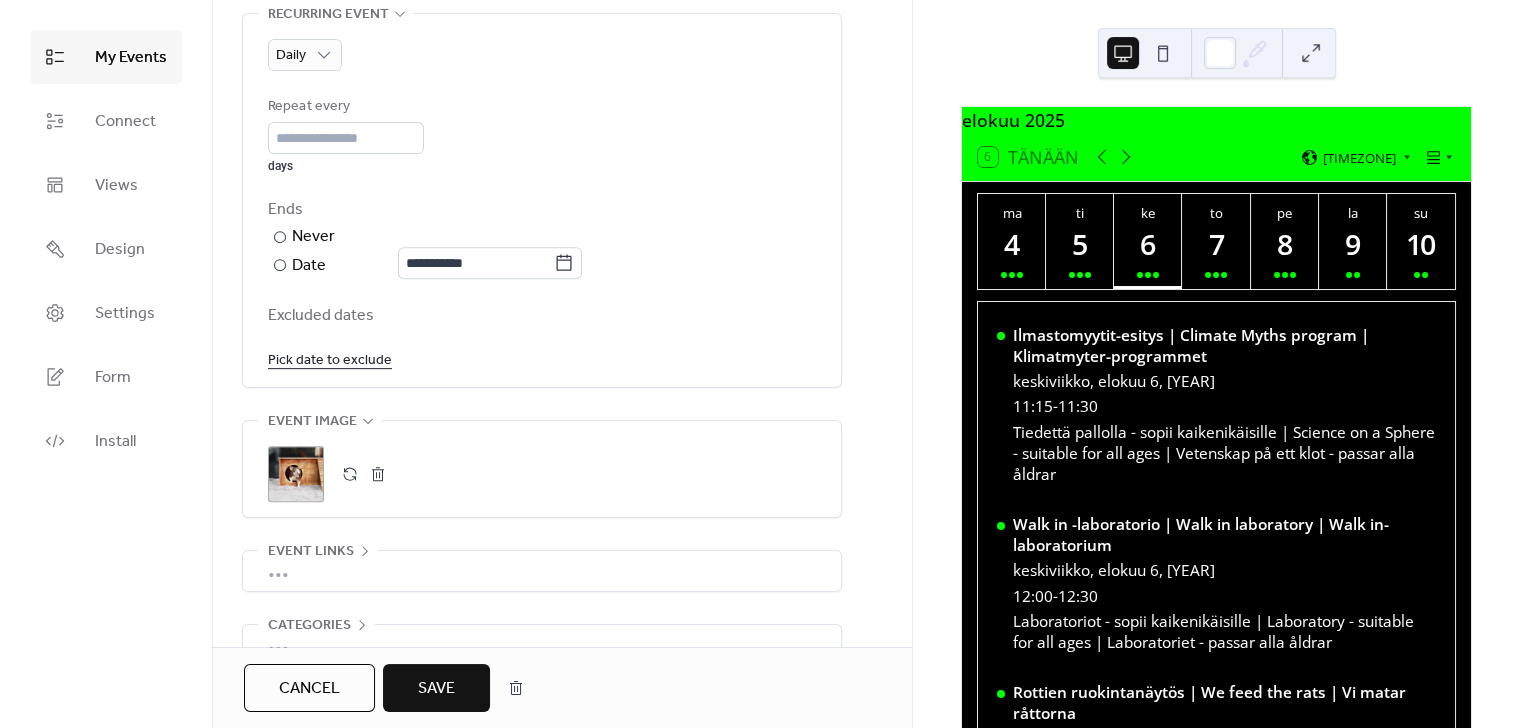 click on "Save" at bounding box center [436, 689] 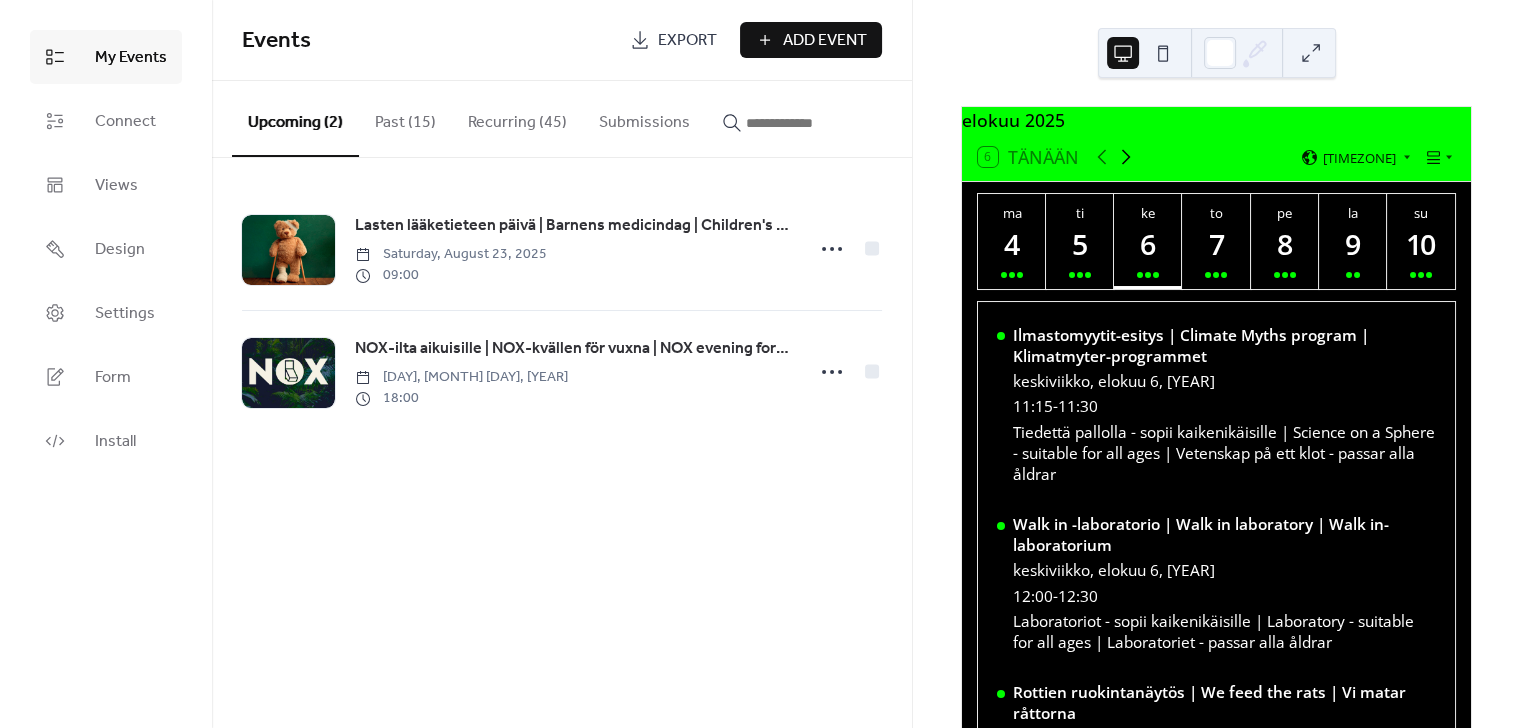 click 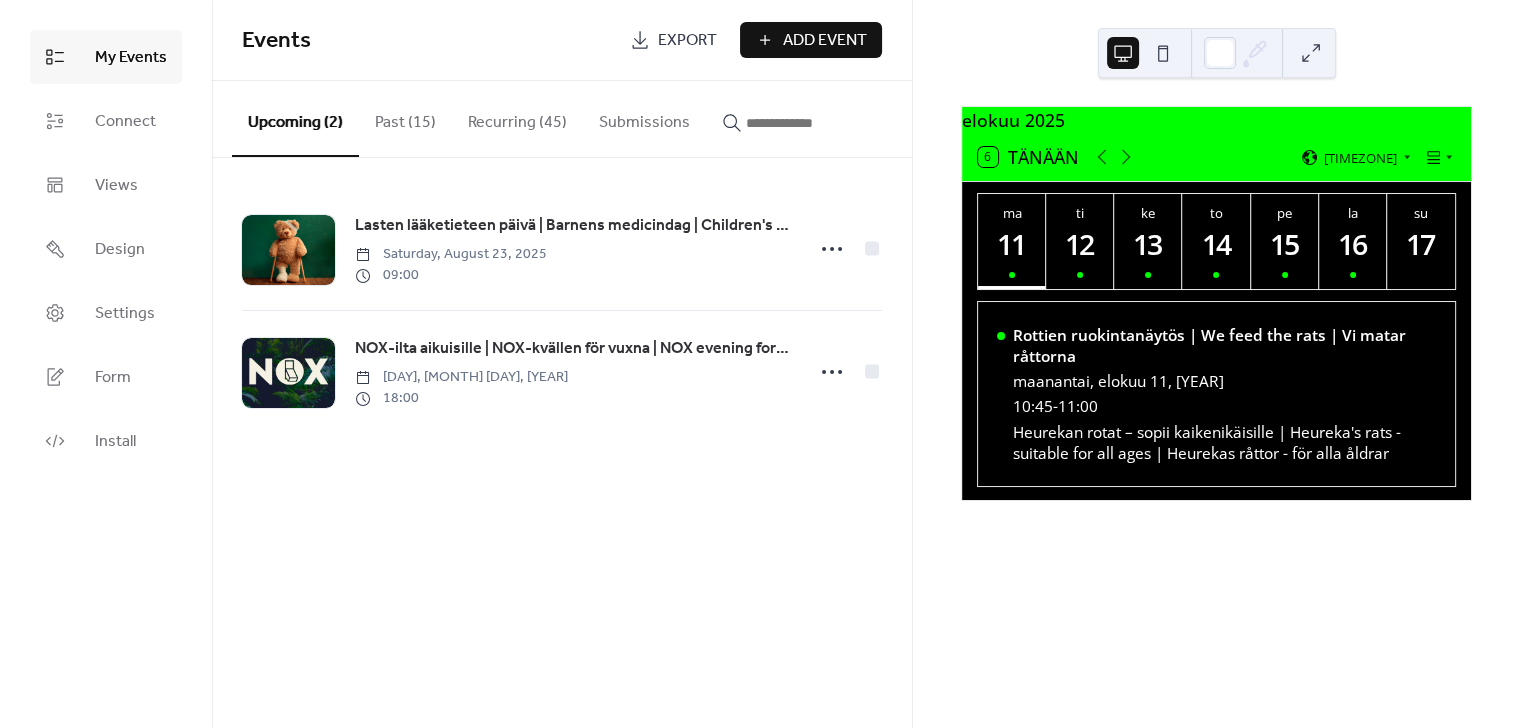 click on "Recurring (45)" at bounding box center (517, 118) 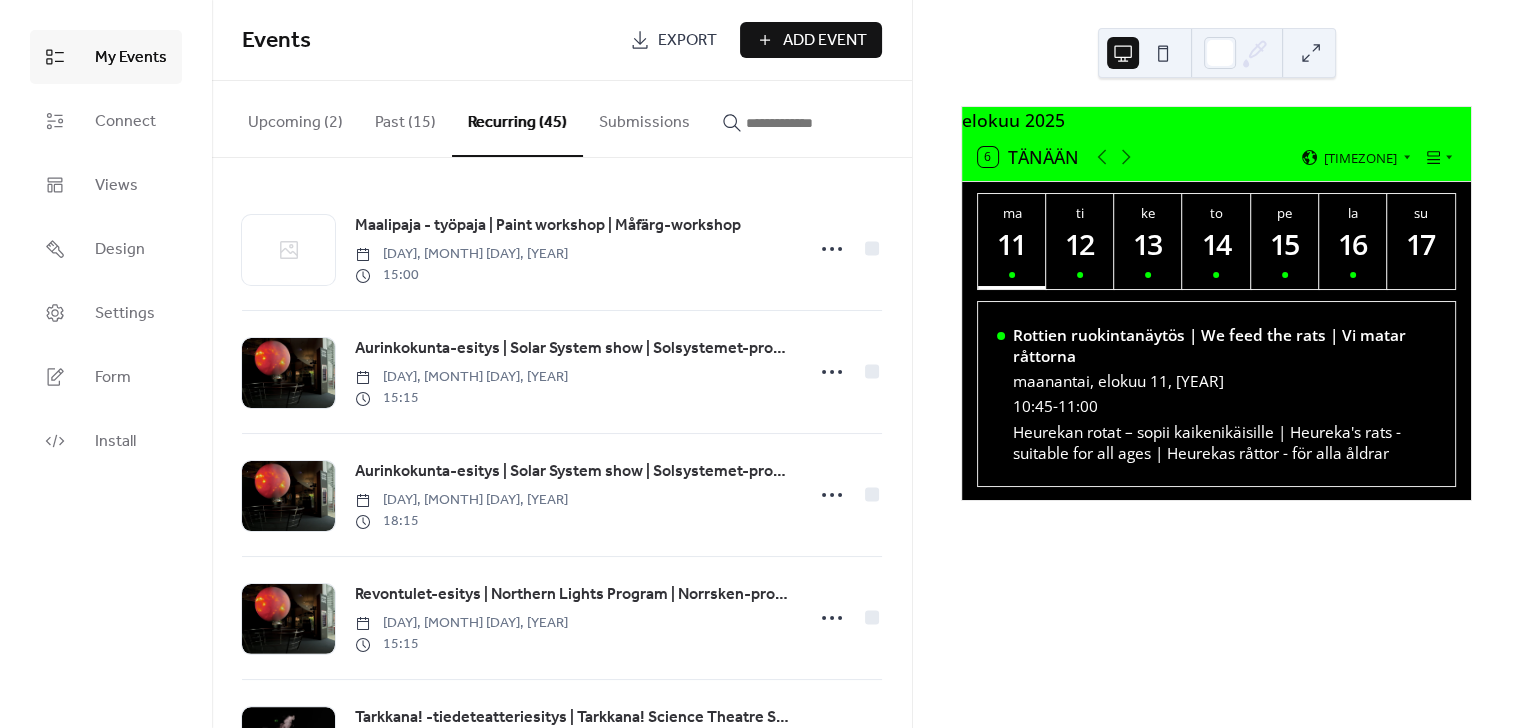 click at bounding box center [806, 123] 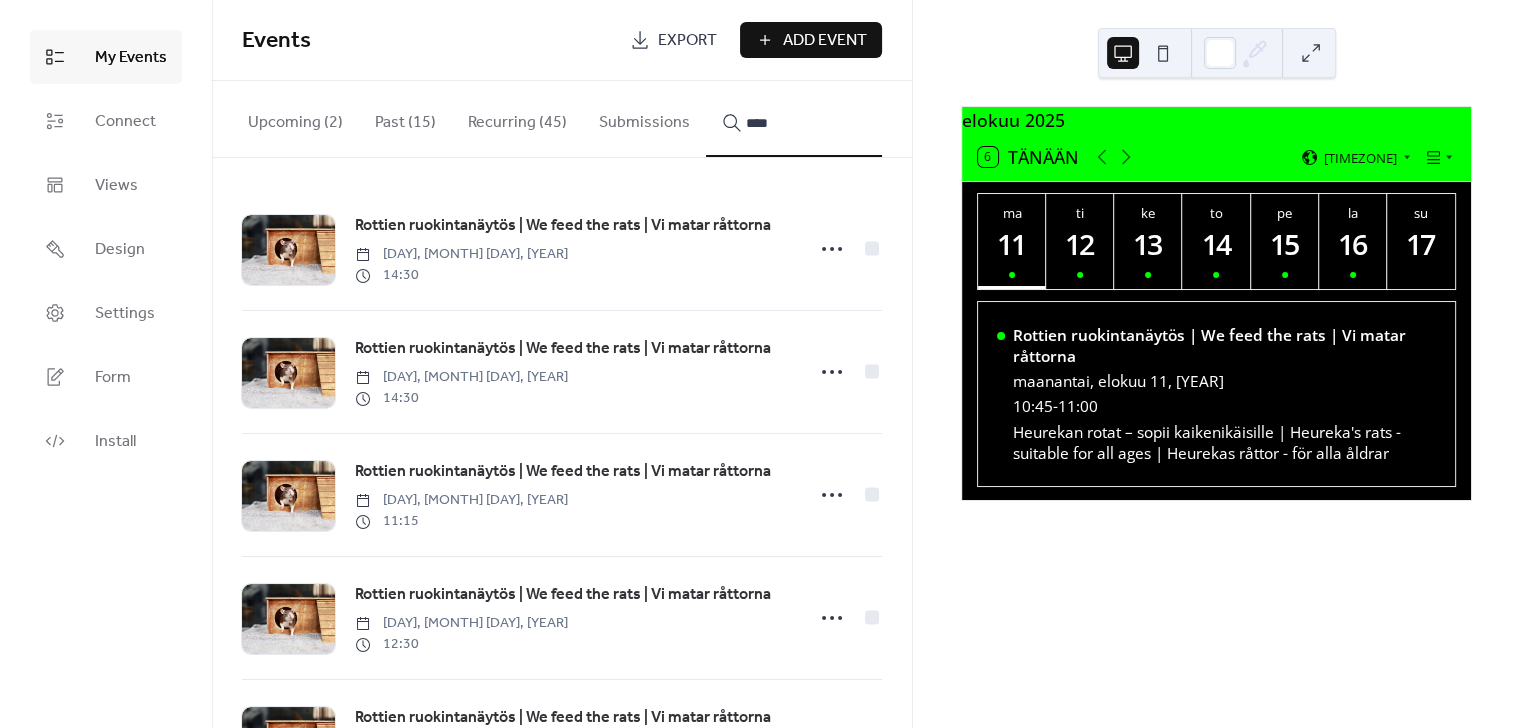 type on "****" 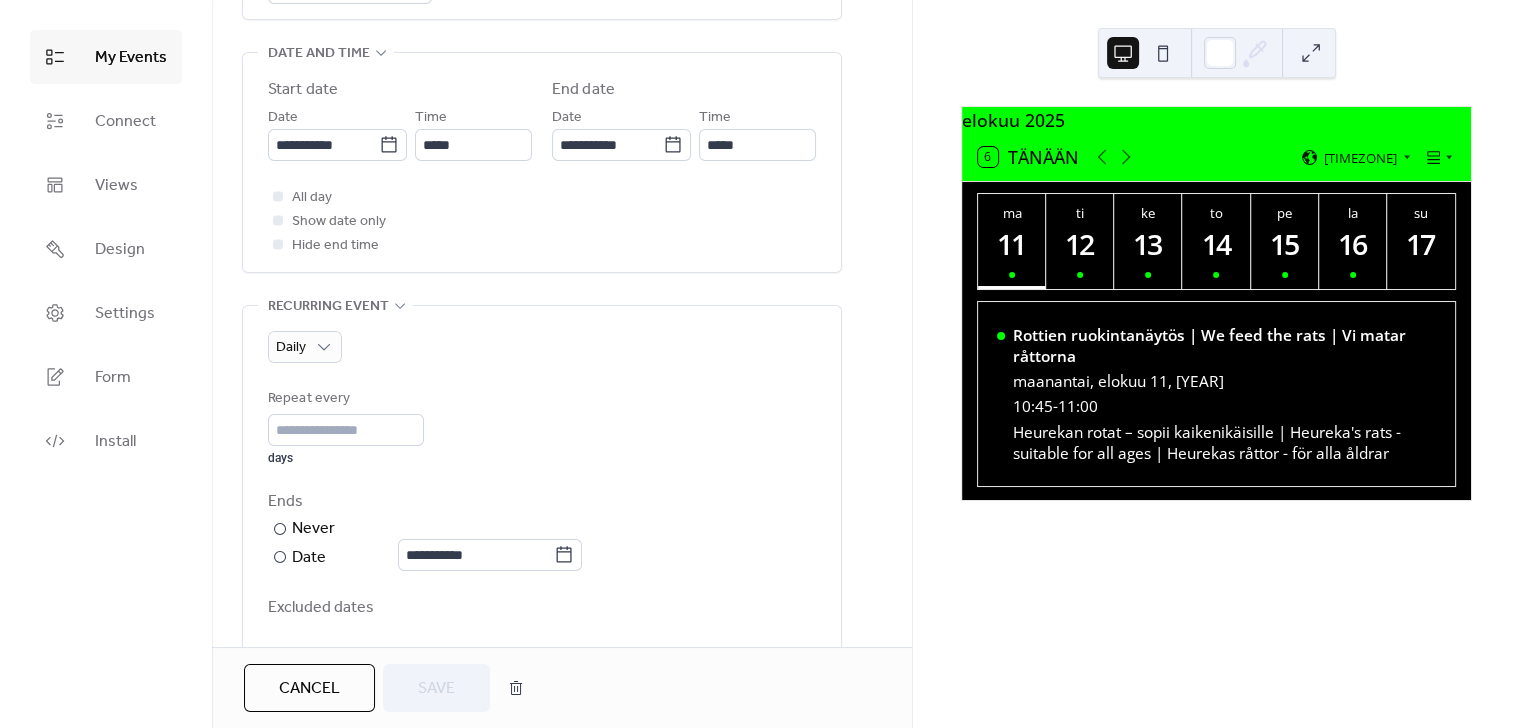 scroll, scrollTop: 669, scrollLeft: 0, axis: vertical 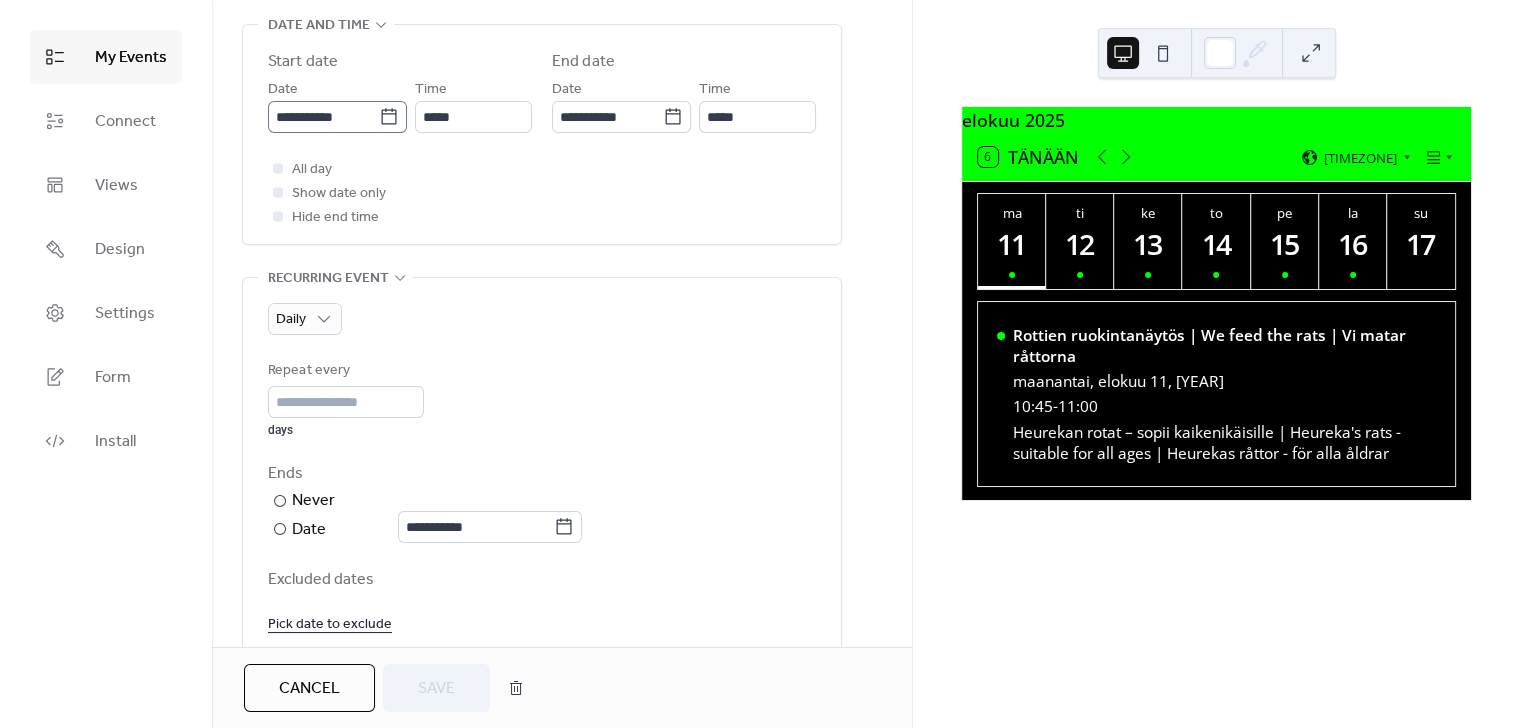 click 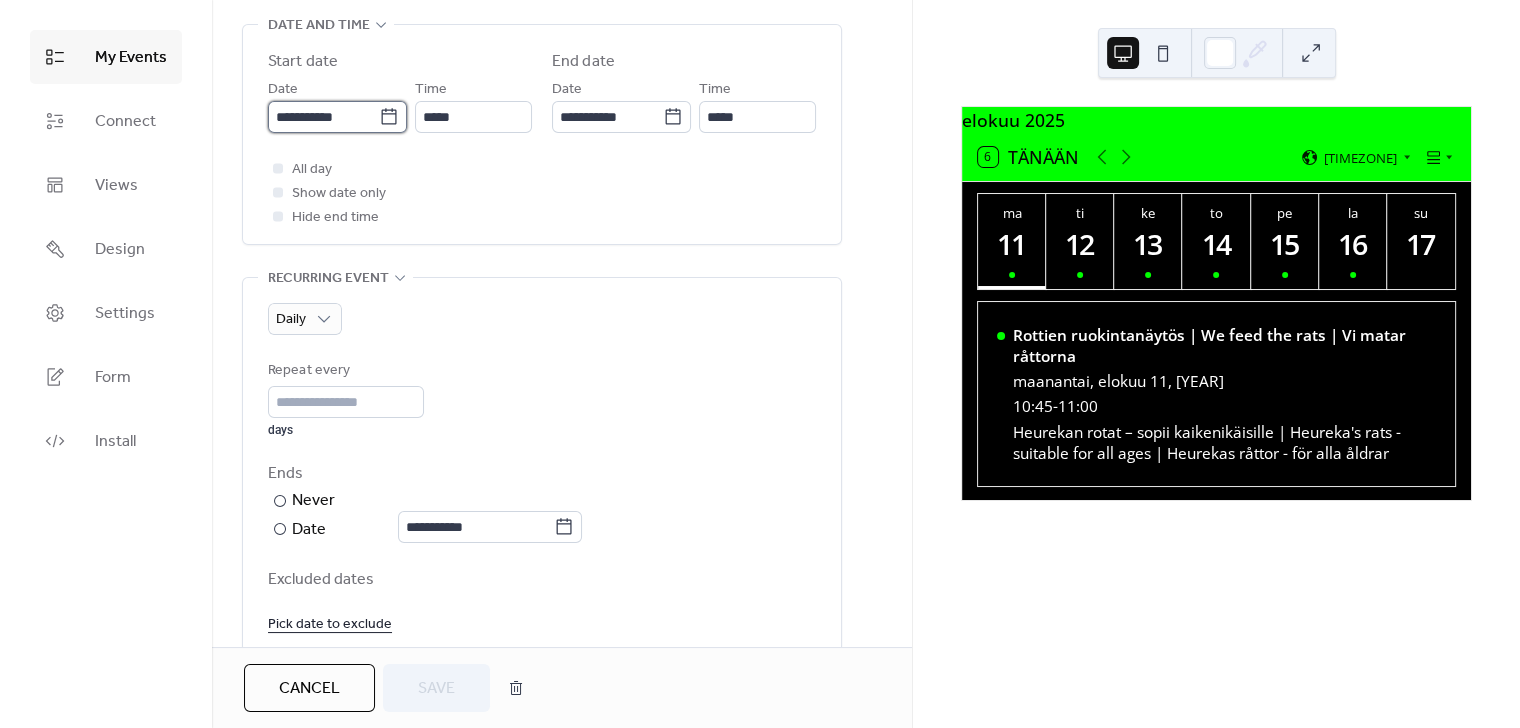 click on "**********" at bounding box center [323, 117] 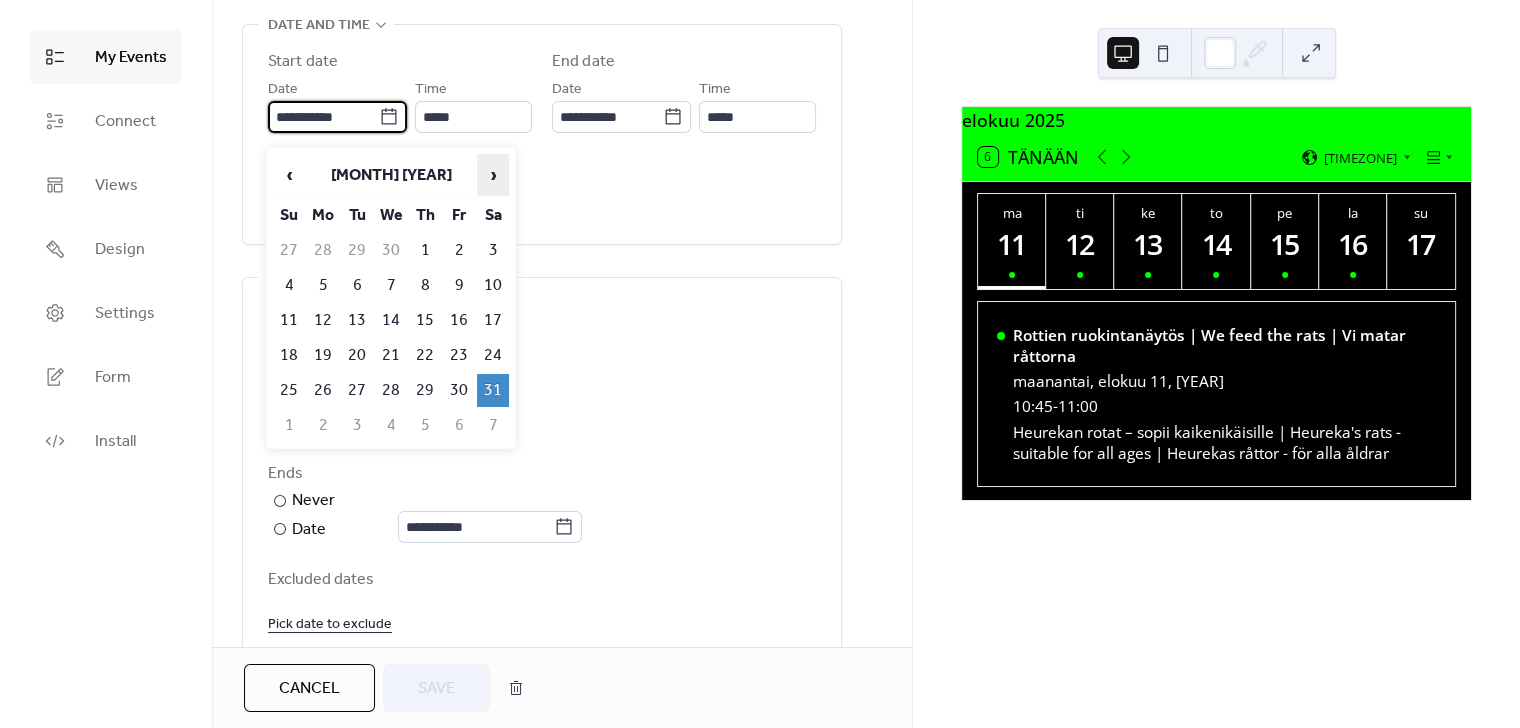 click on "›" at bounding box center (493, 175) 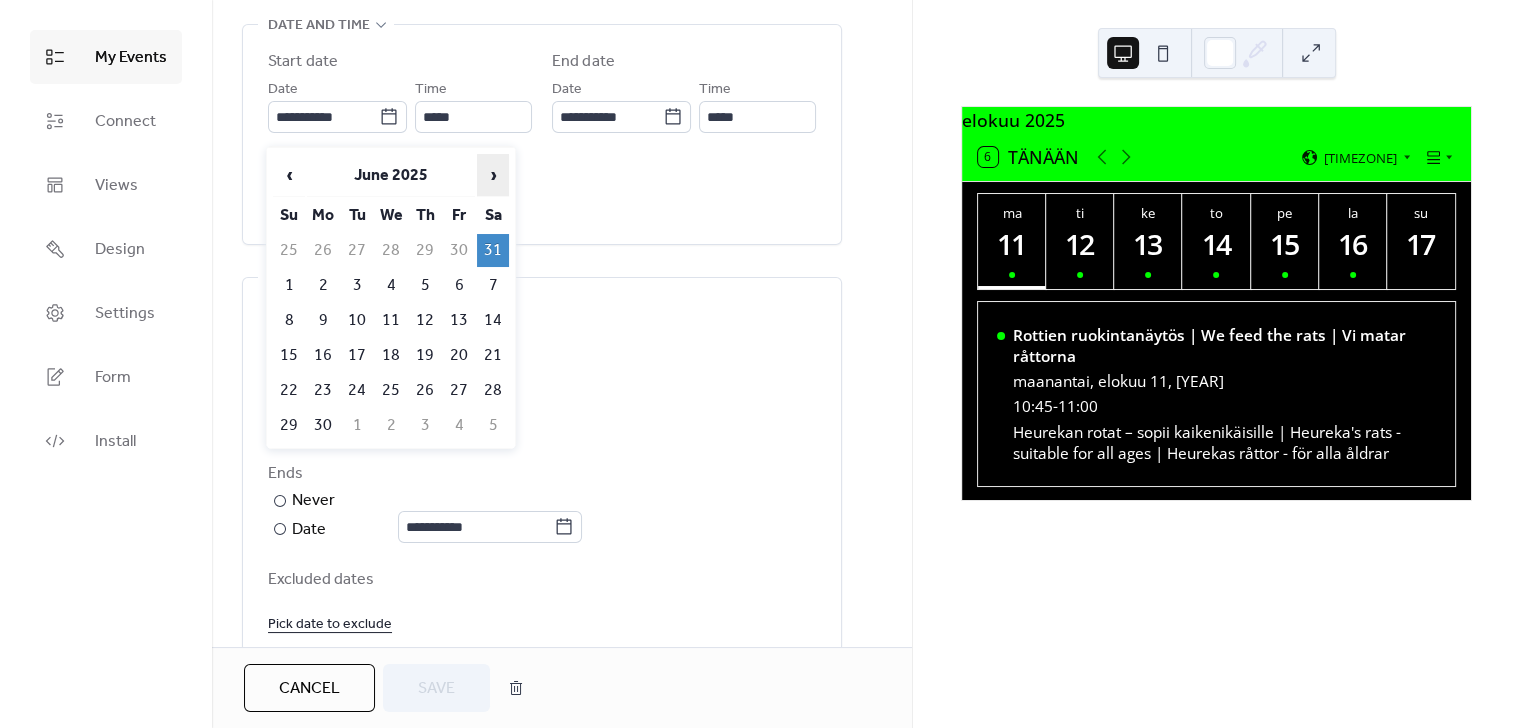 click on "›" at bounding box center (493, 175) 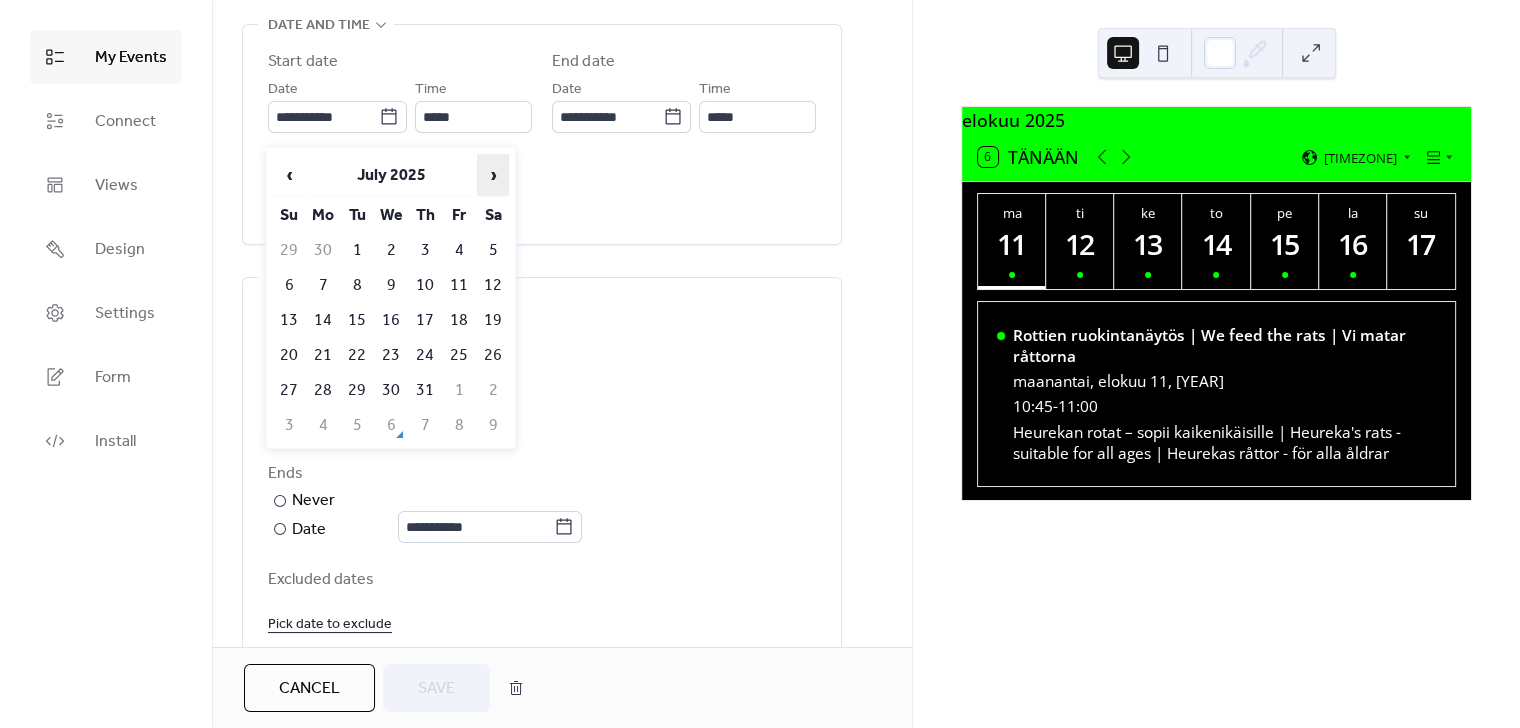 click on "›" at bounding box center [493, 175] 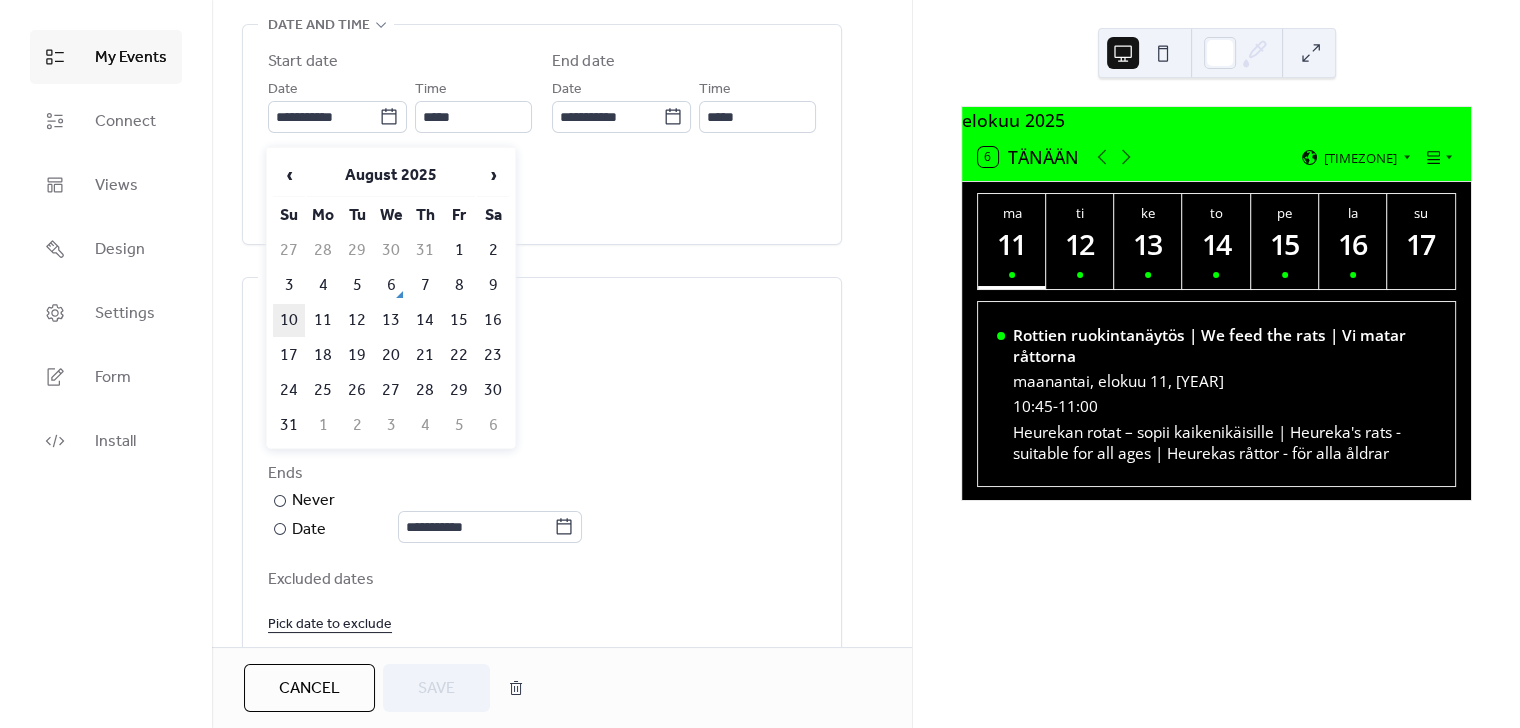 click on "10" at bounding box center (289, 320) 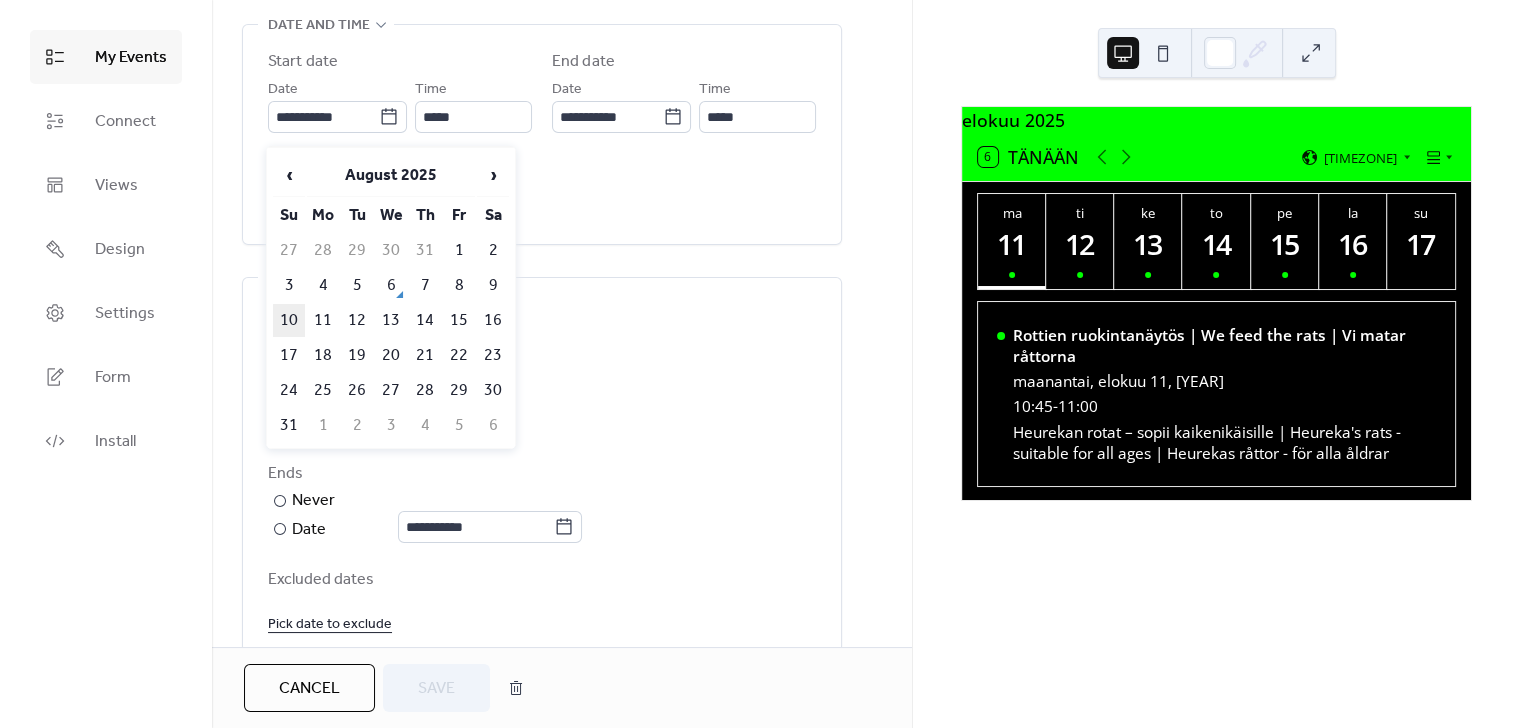 type on "**********" 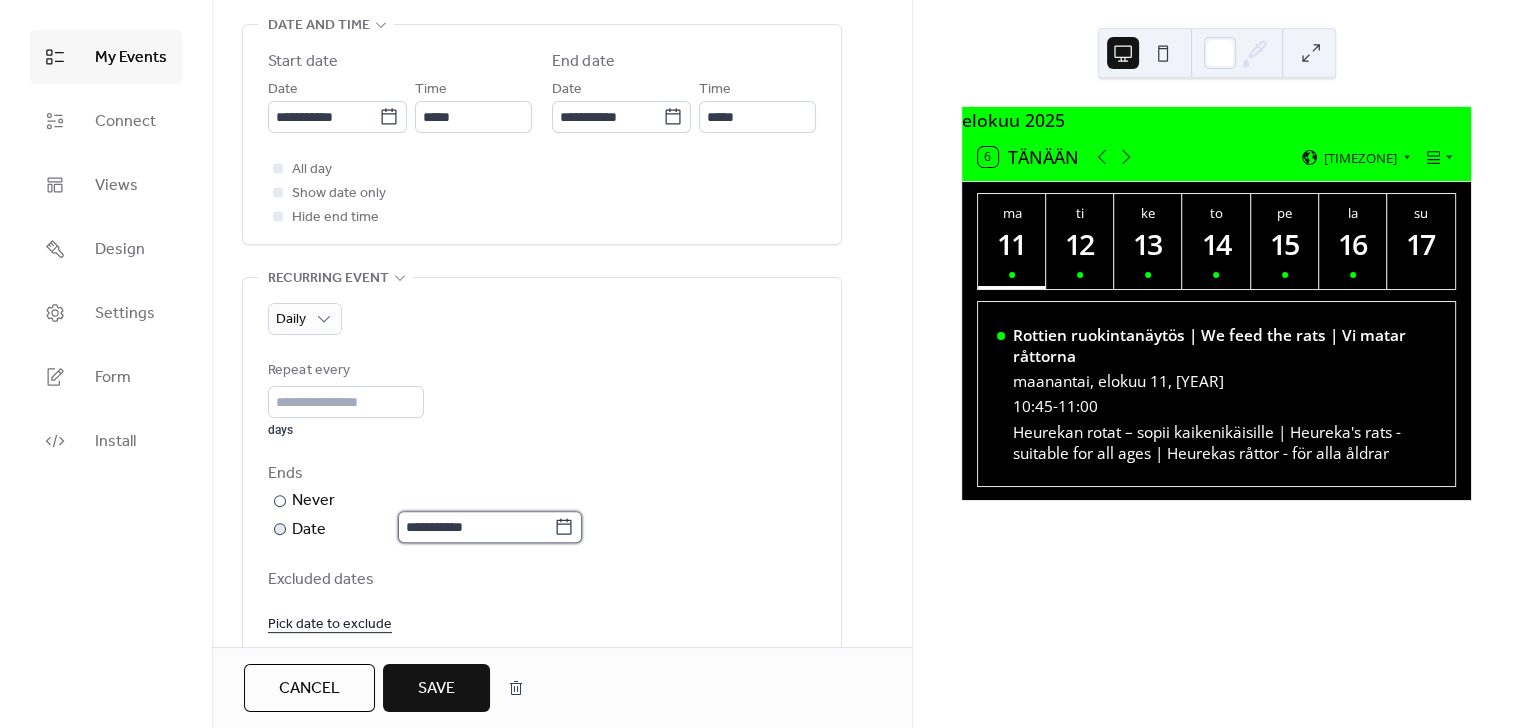 click on "**********" at bounding box center [476, 527] 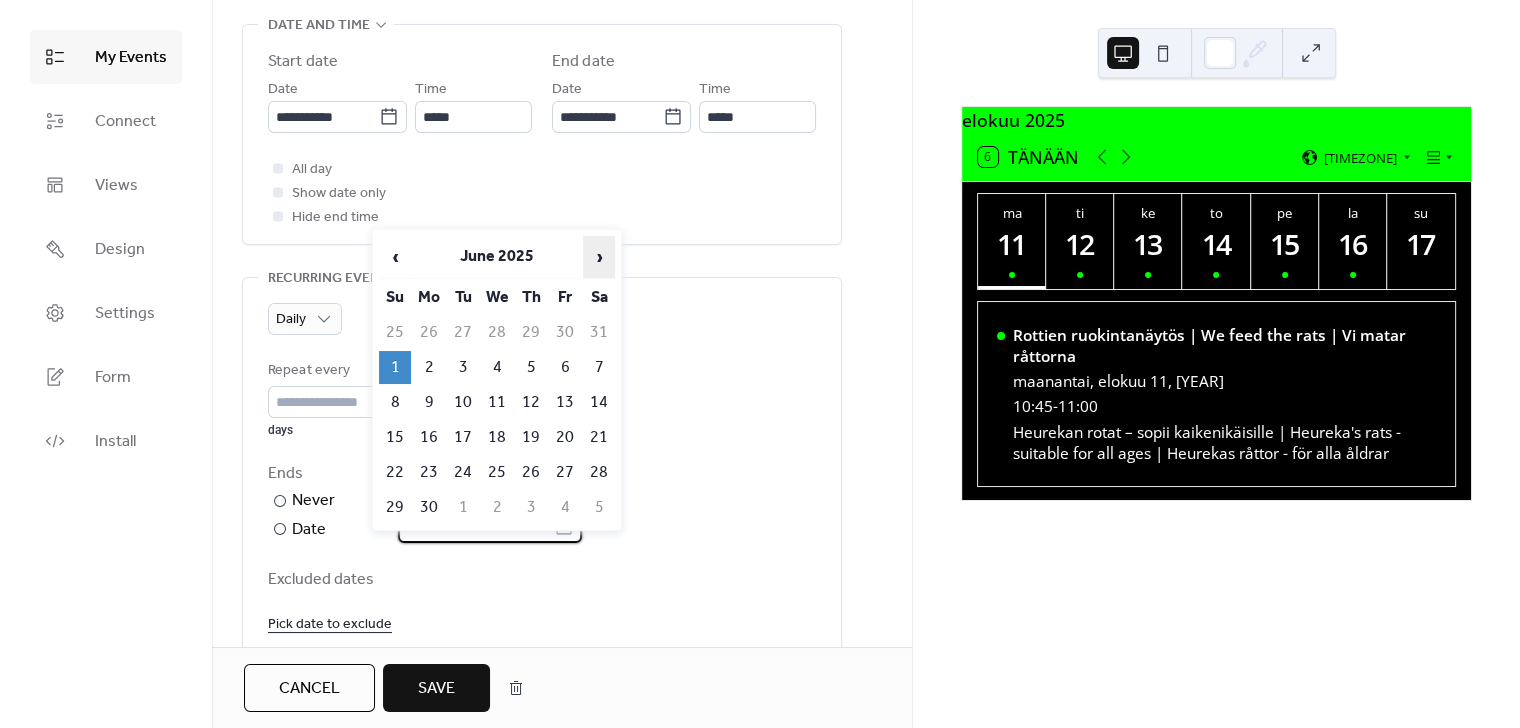 click on "›" at bounding box center (599, 257) 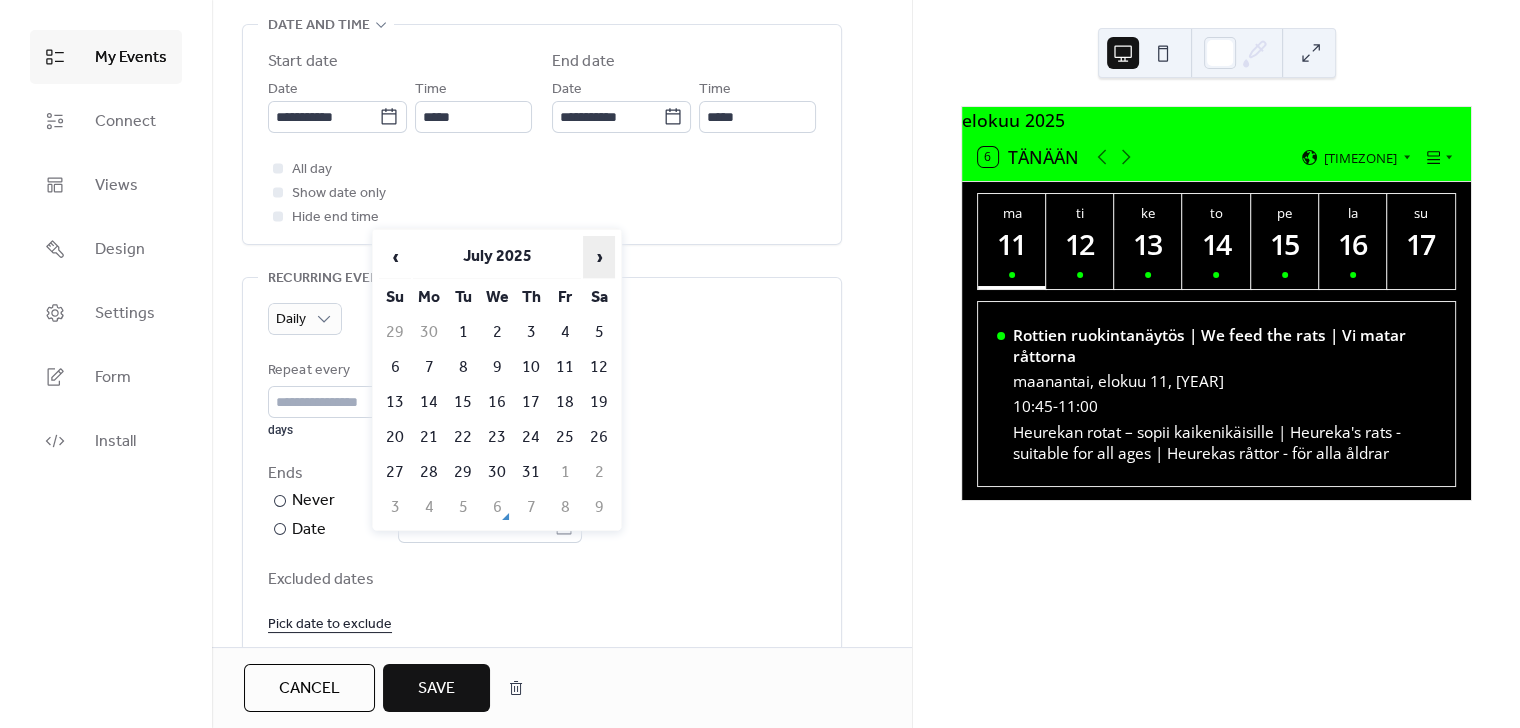 click on "›" at bounding box center [599, 257] 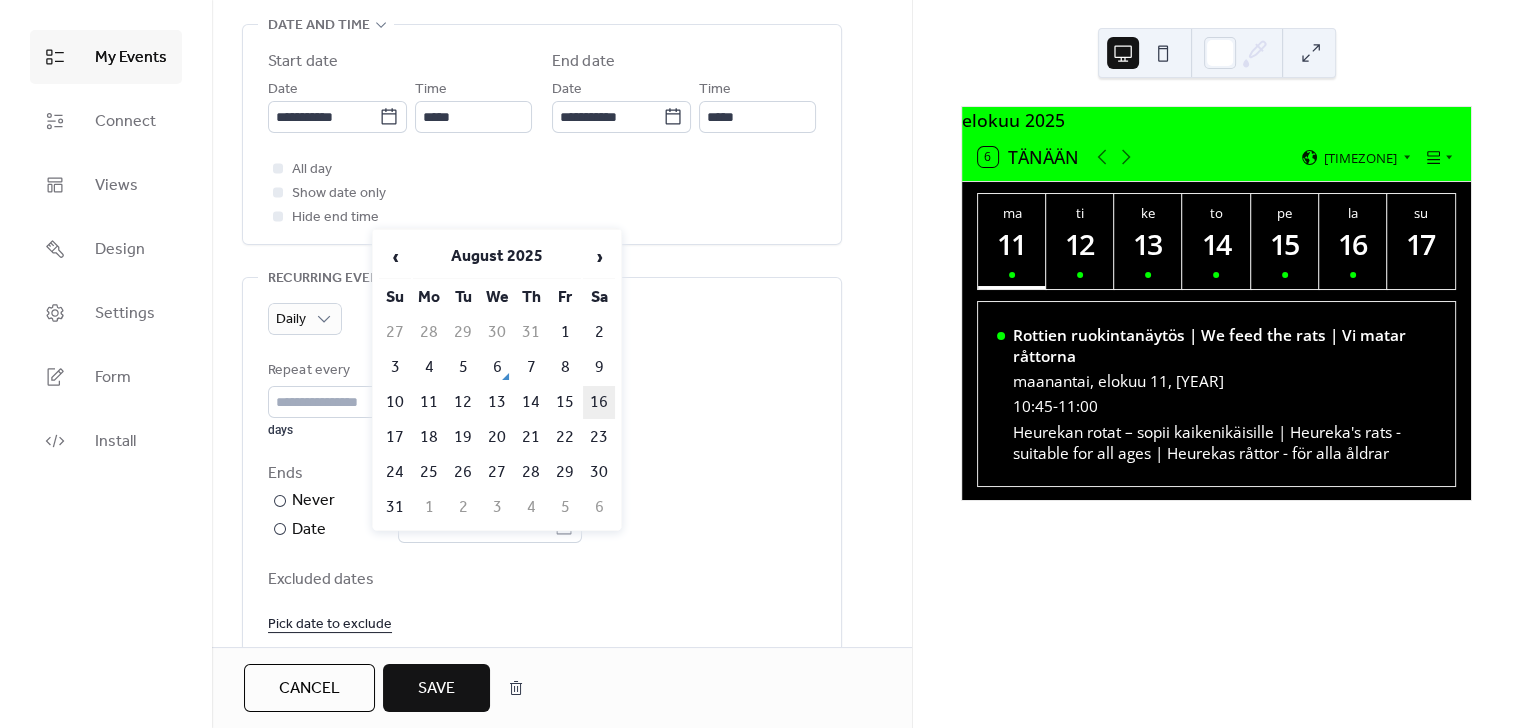 click on "16" at bounding box center [599, 402] 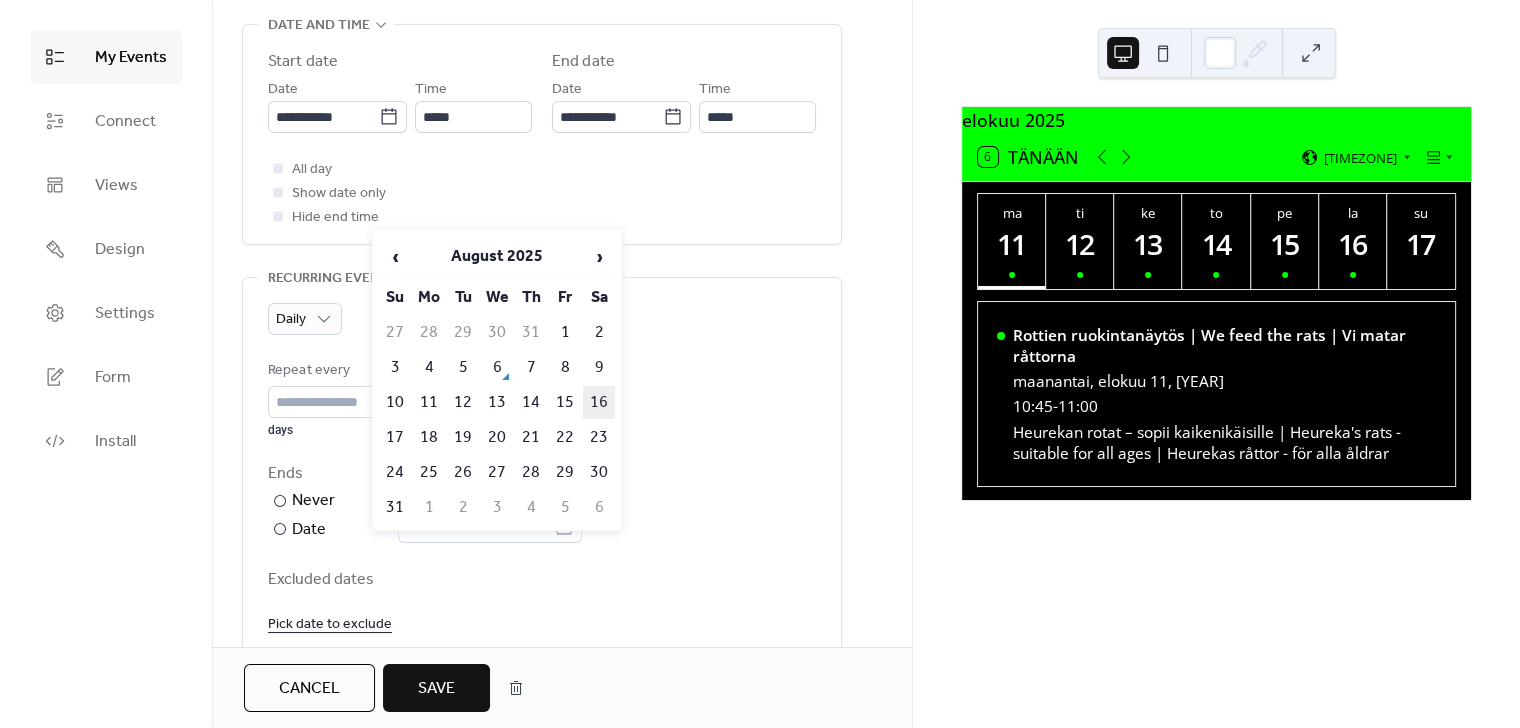 type on "**********" 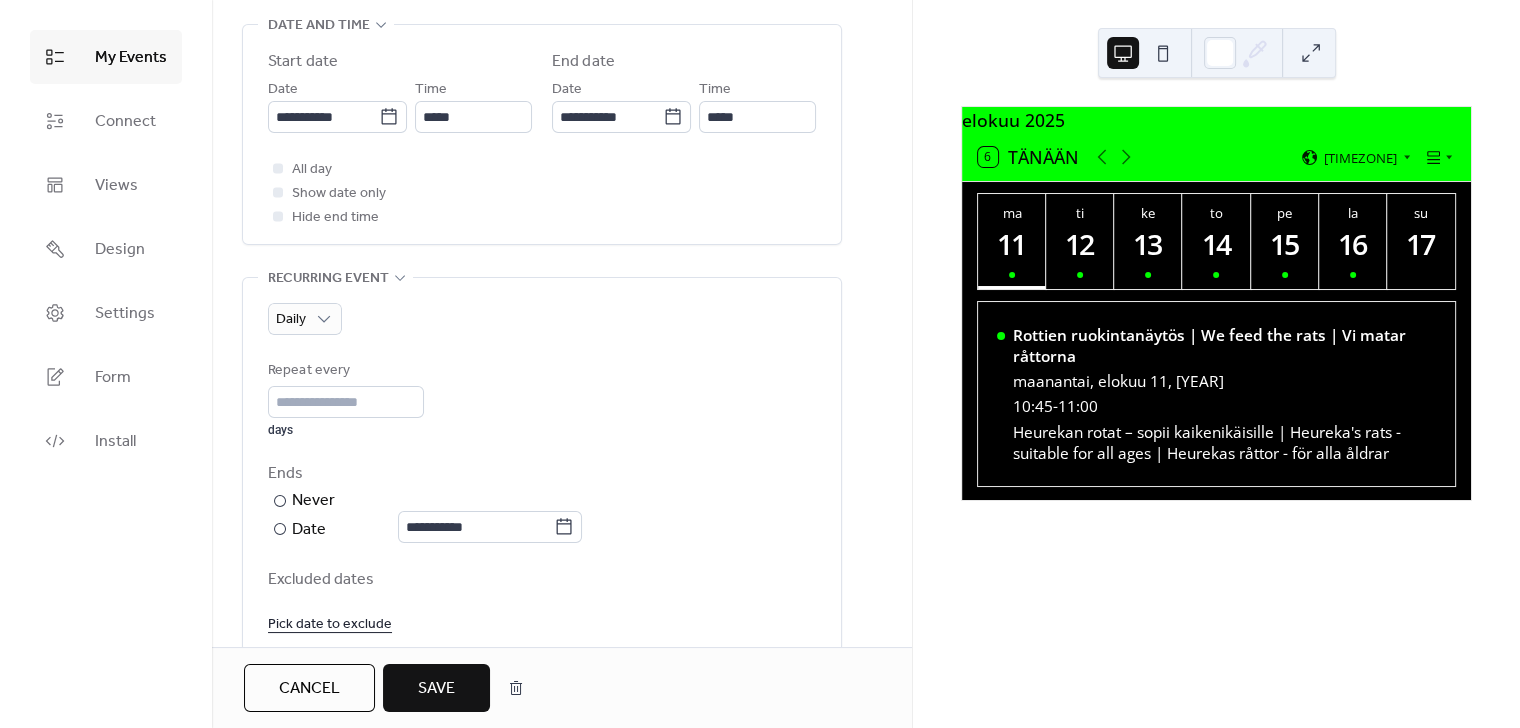 click on "Save" at bounding box center [436, 689] 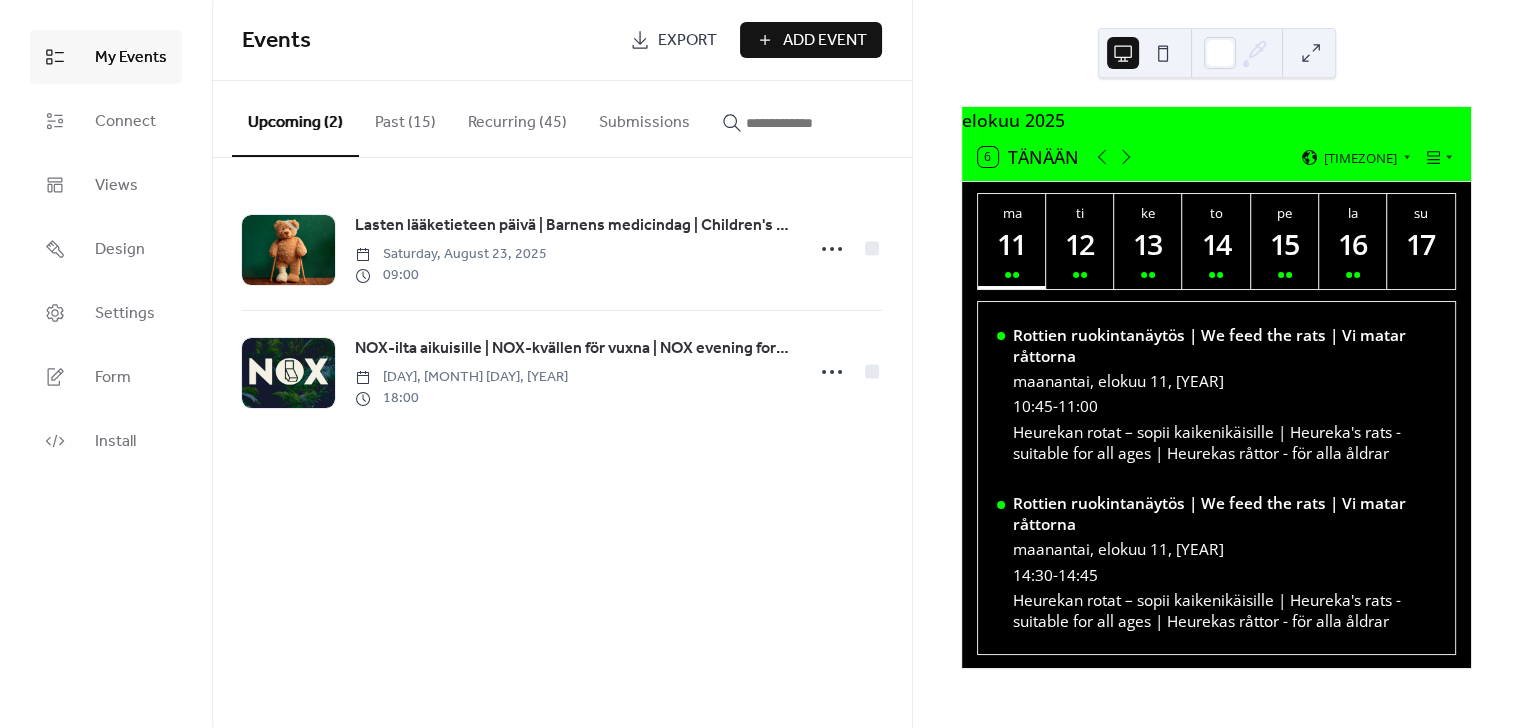 click on "Recurring (45)" at bounding box center (517, 118) 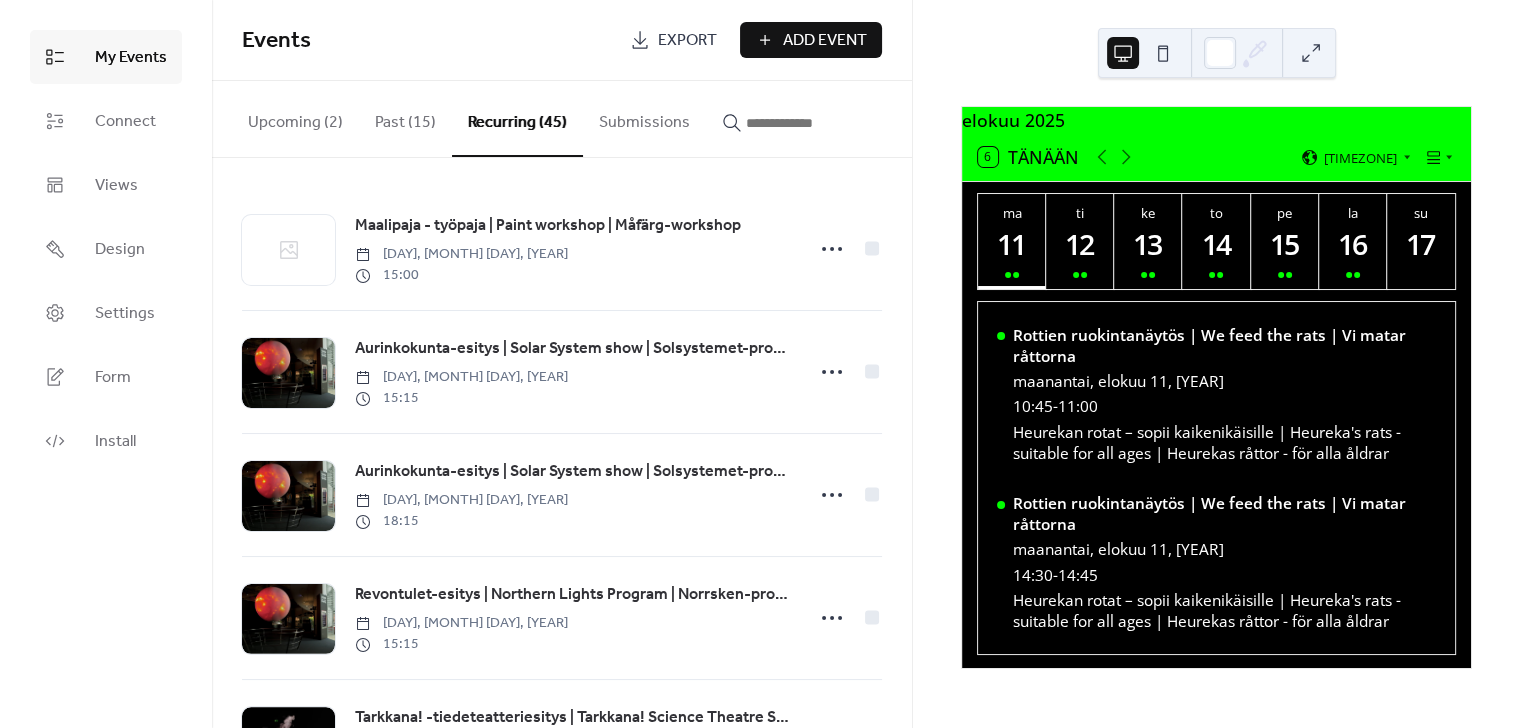 click at bounding box center [806, 123] 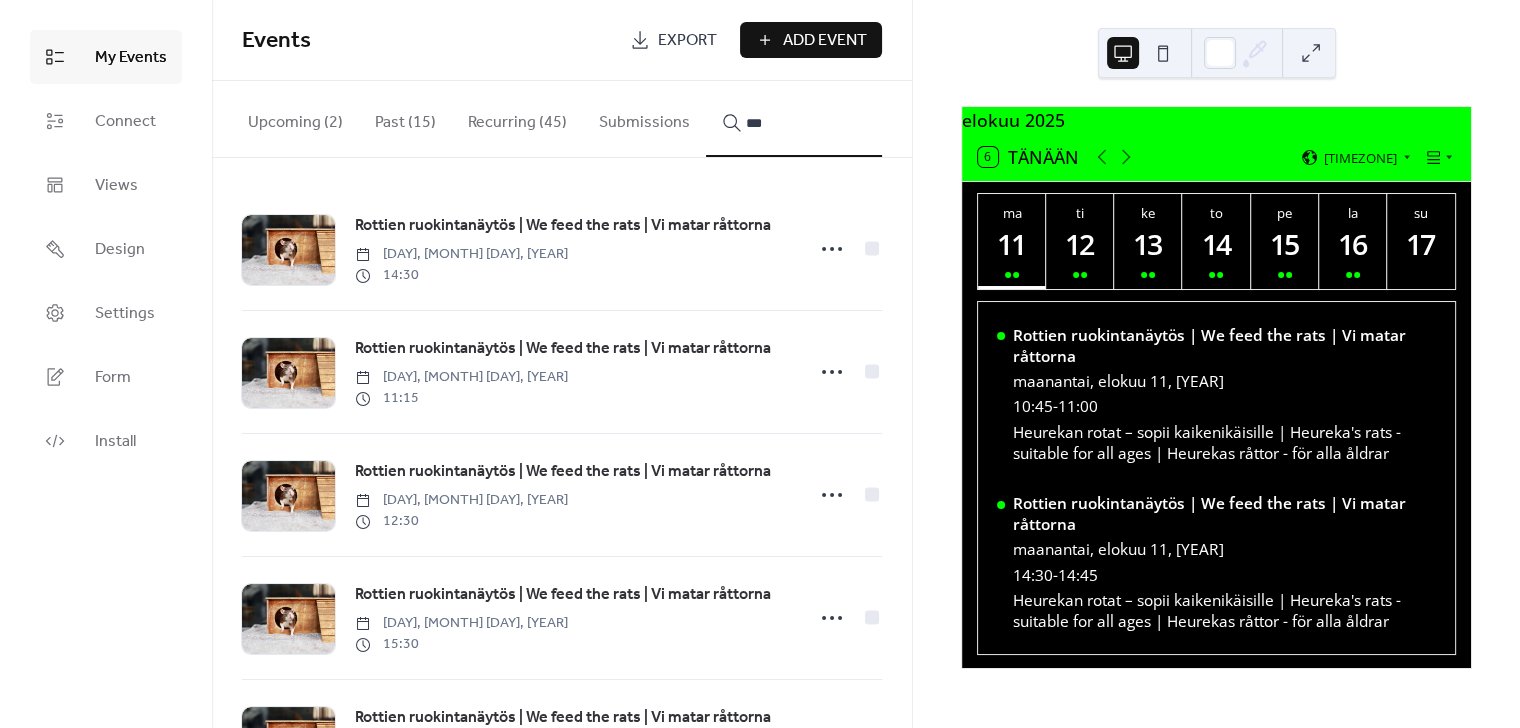 type on "***" 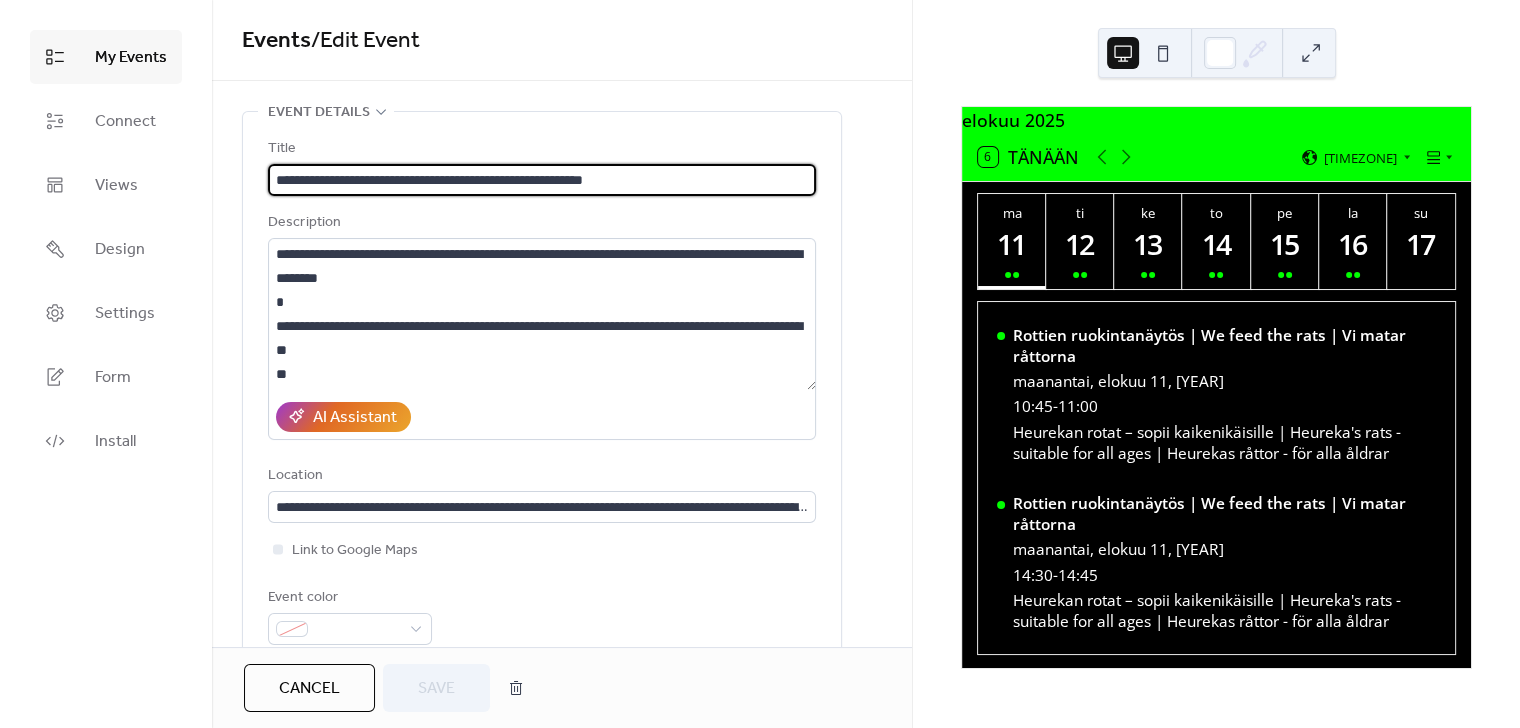 type on "**********" 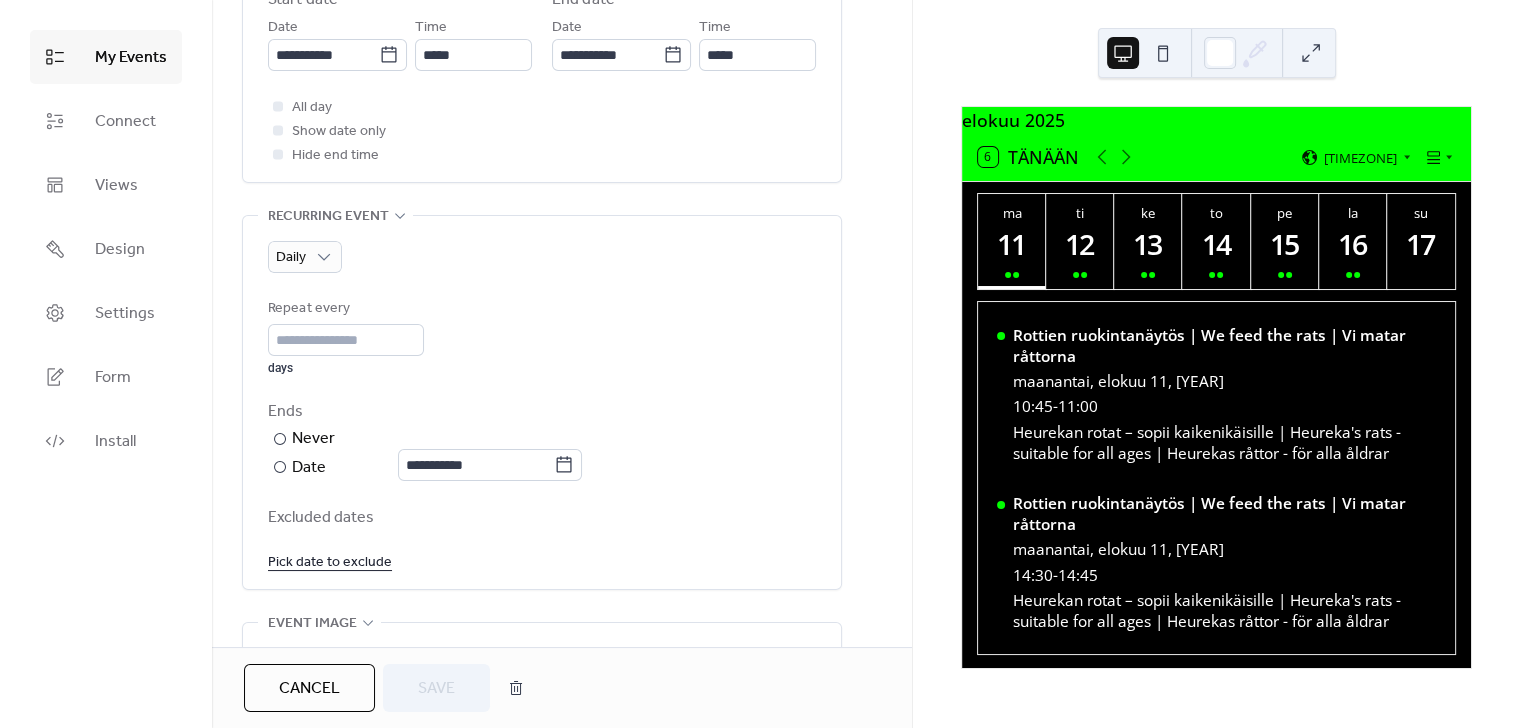 scroll, scrollTop: 0, scrollLeft: 0, axis: both 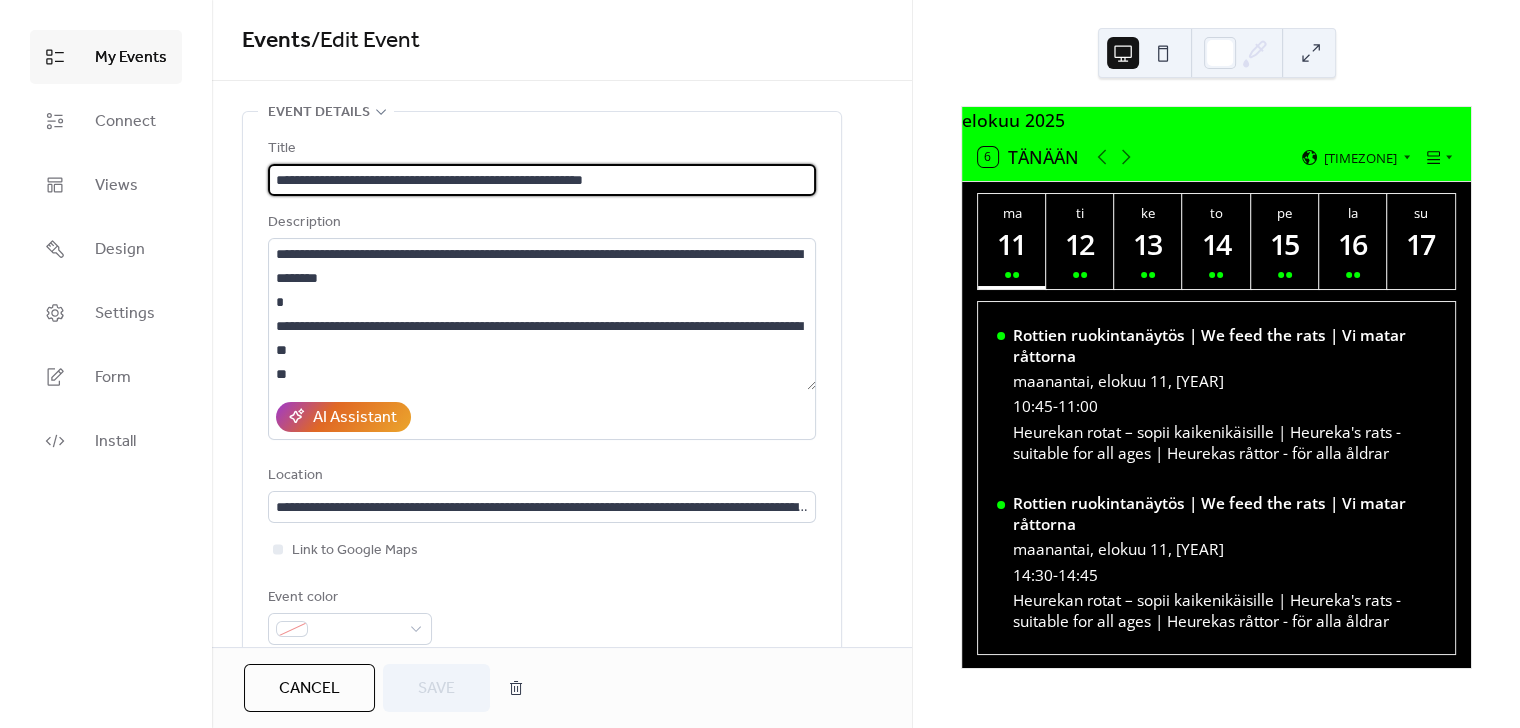 click on "Cancel" at bounding box center (309, 689) 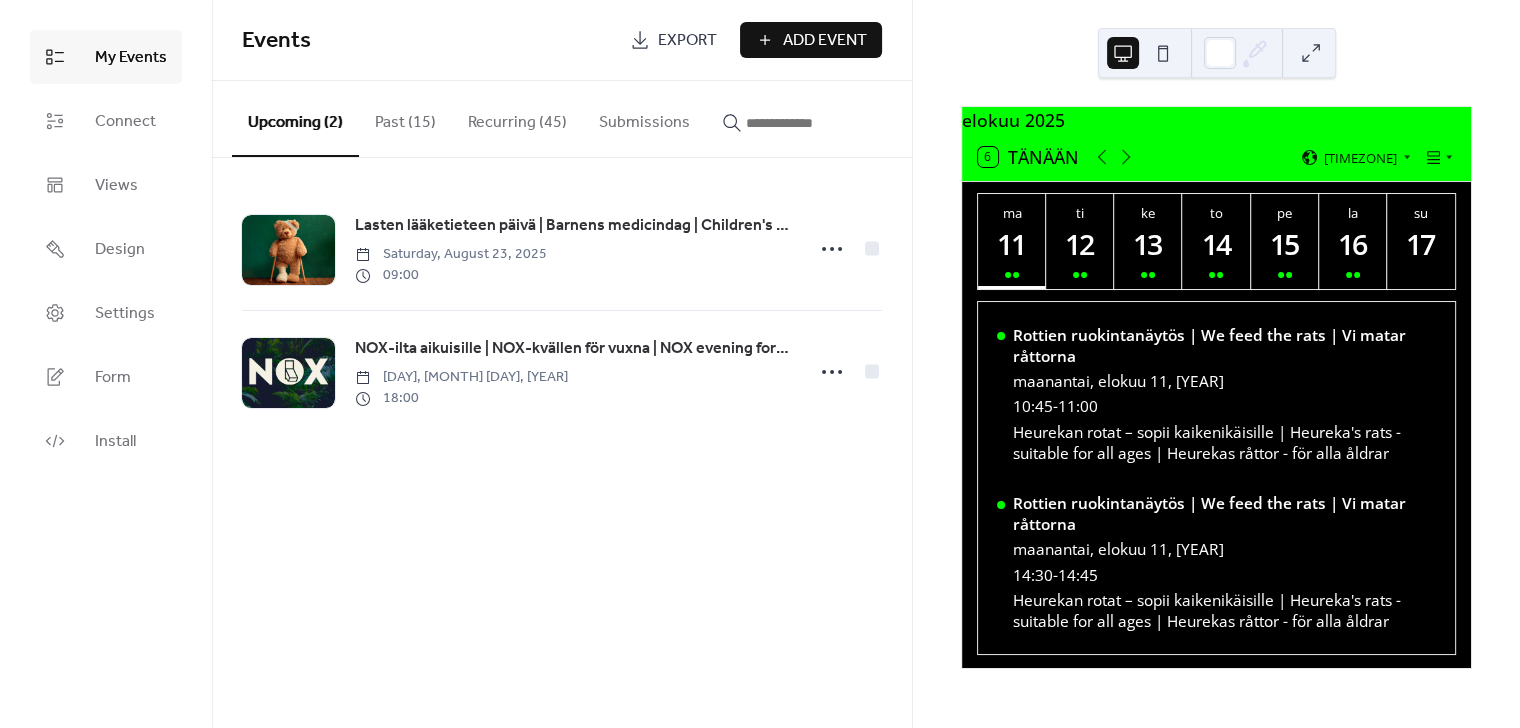 click on "Recurring (45)" at bounding box center (517, 118) 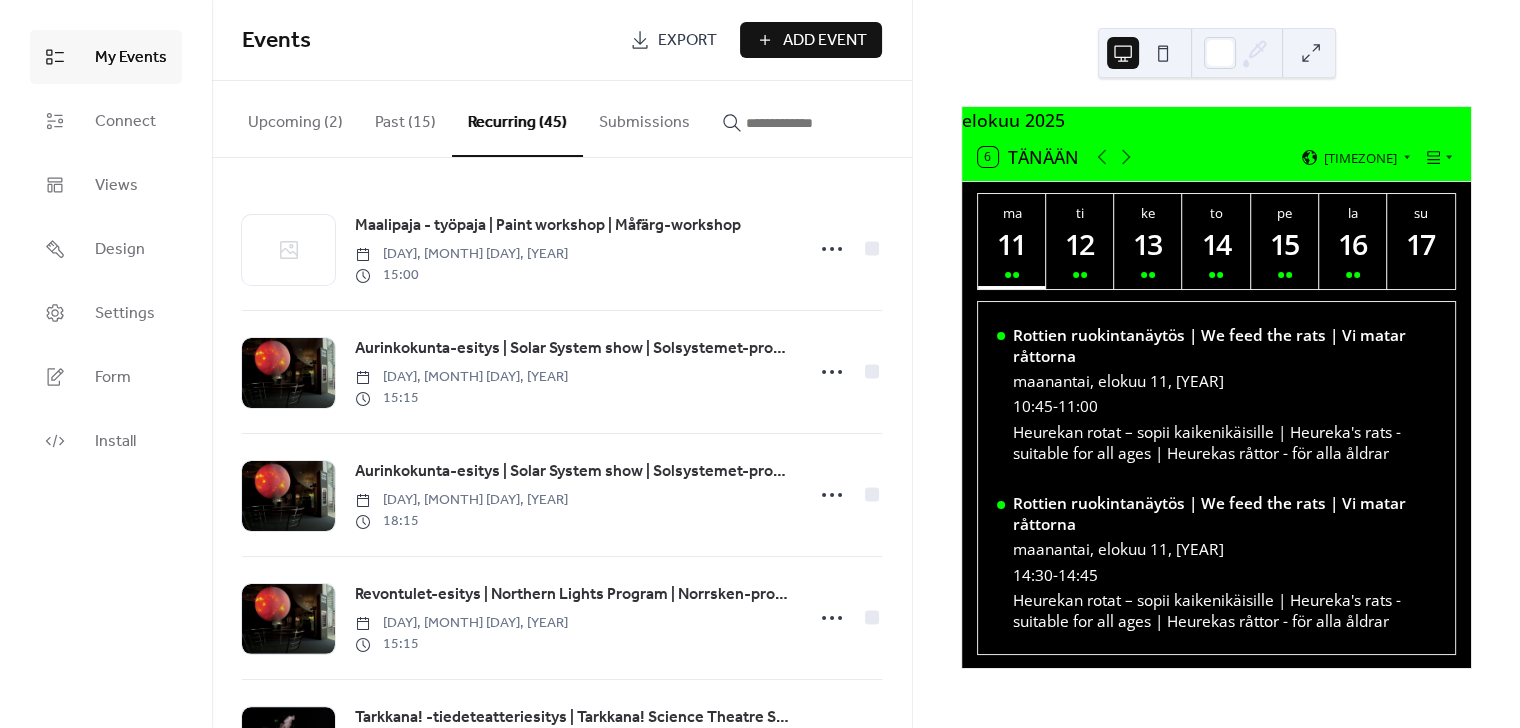 click at bounding box center [806, 123] 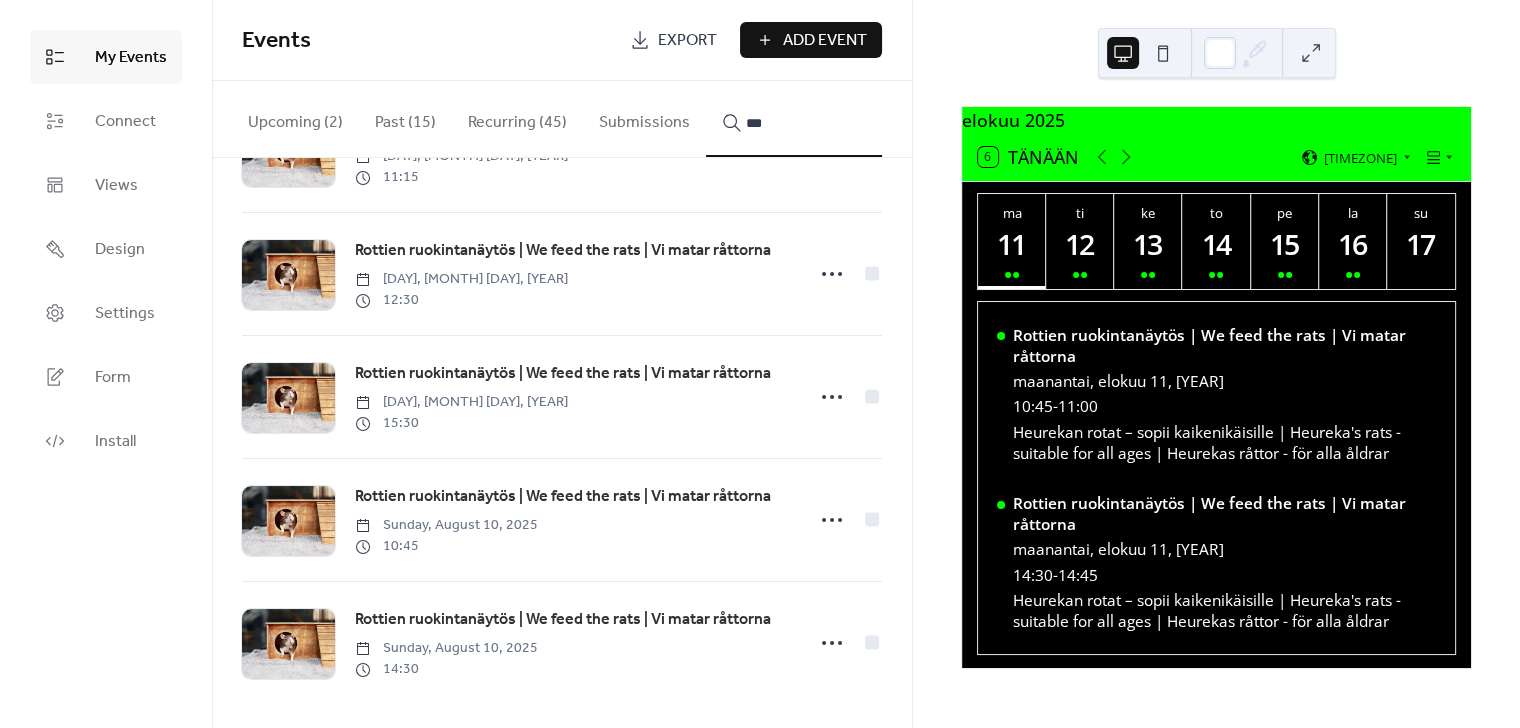 scroll, scrollTop: 233, scrollLeft: 0, axis: vertical 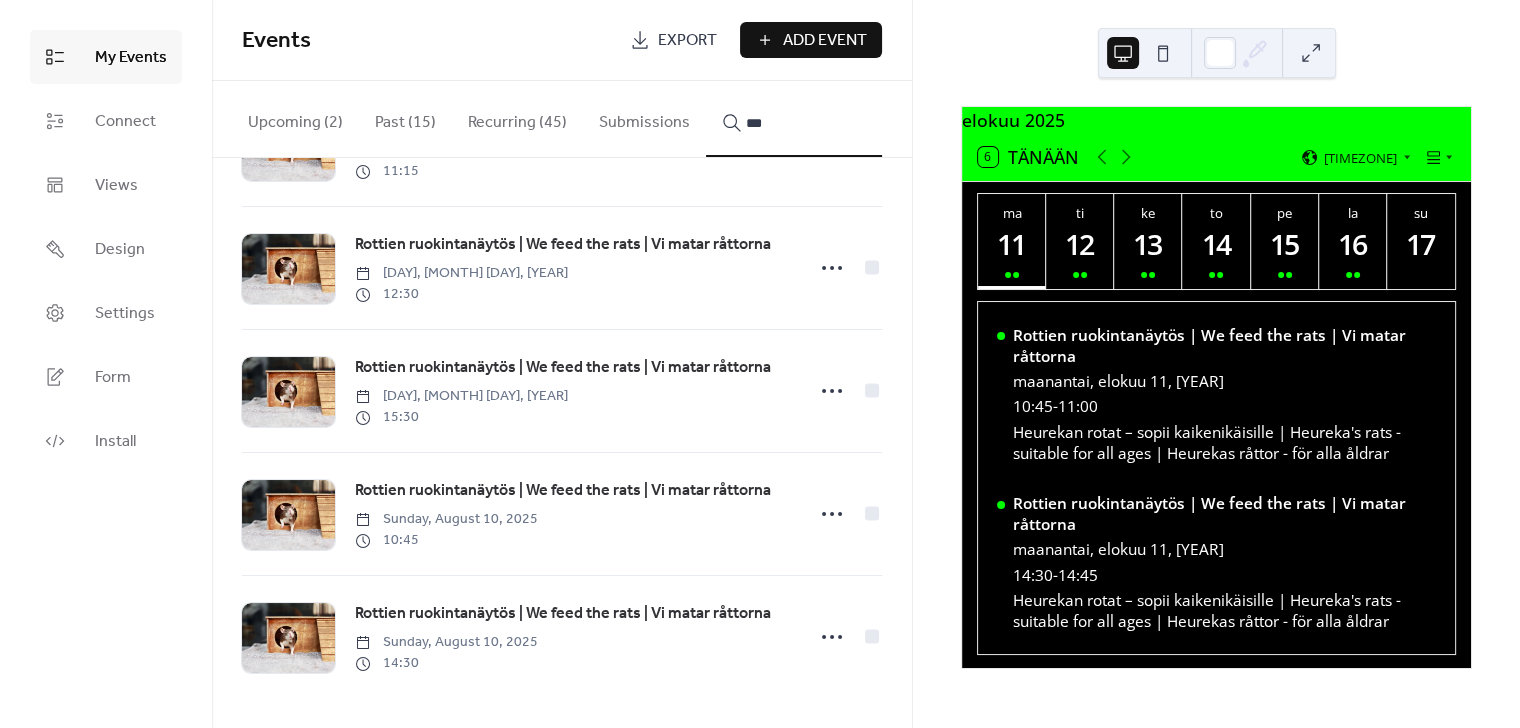 type on "***" 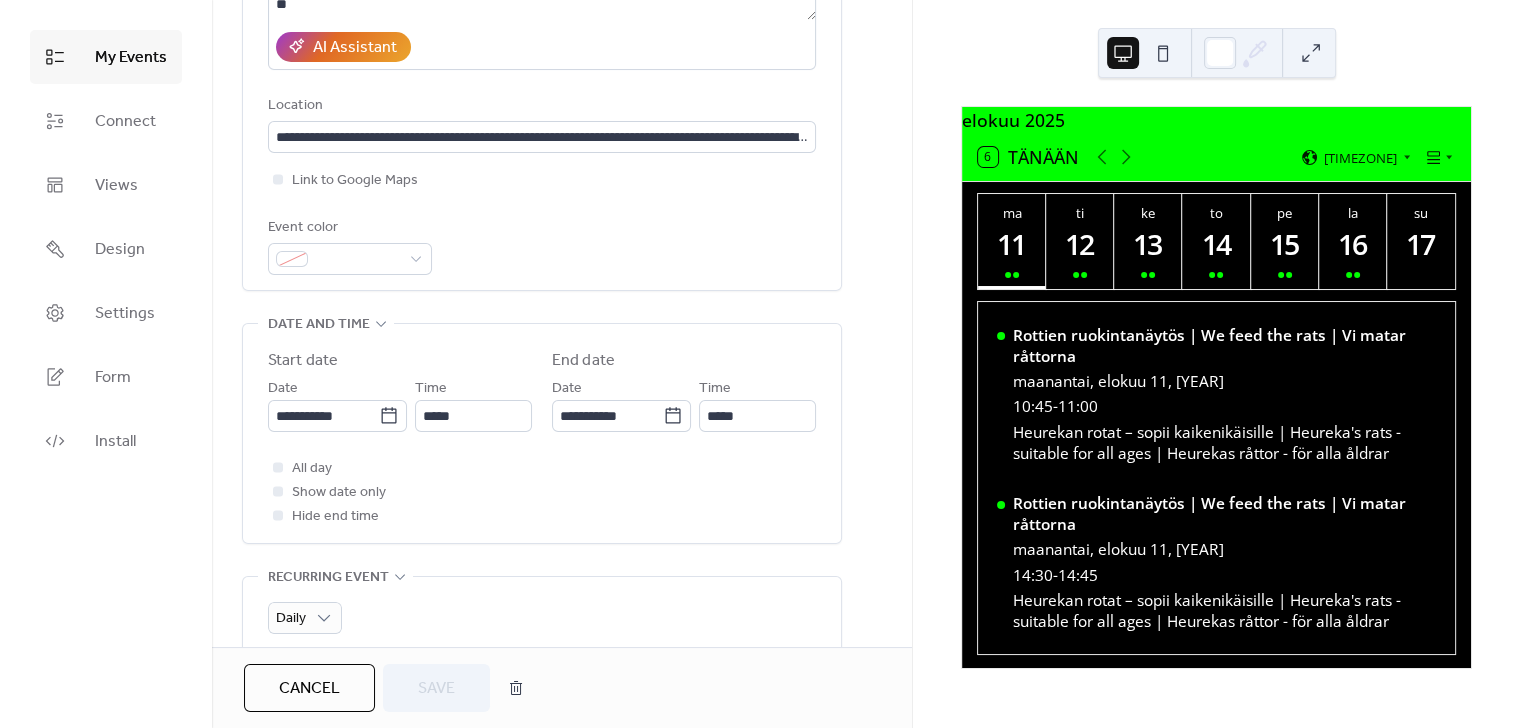 scroll, scrollTop: 373, scrollLeft: 0, axis: vertical 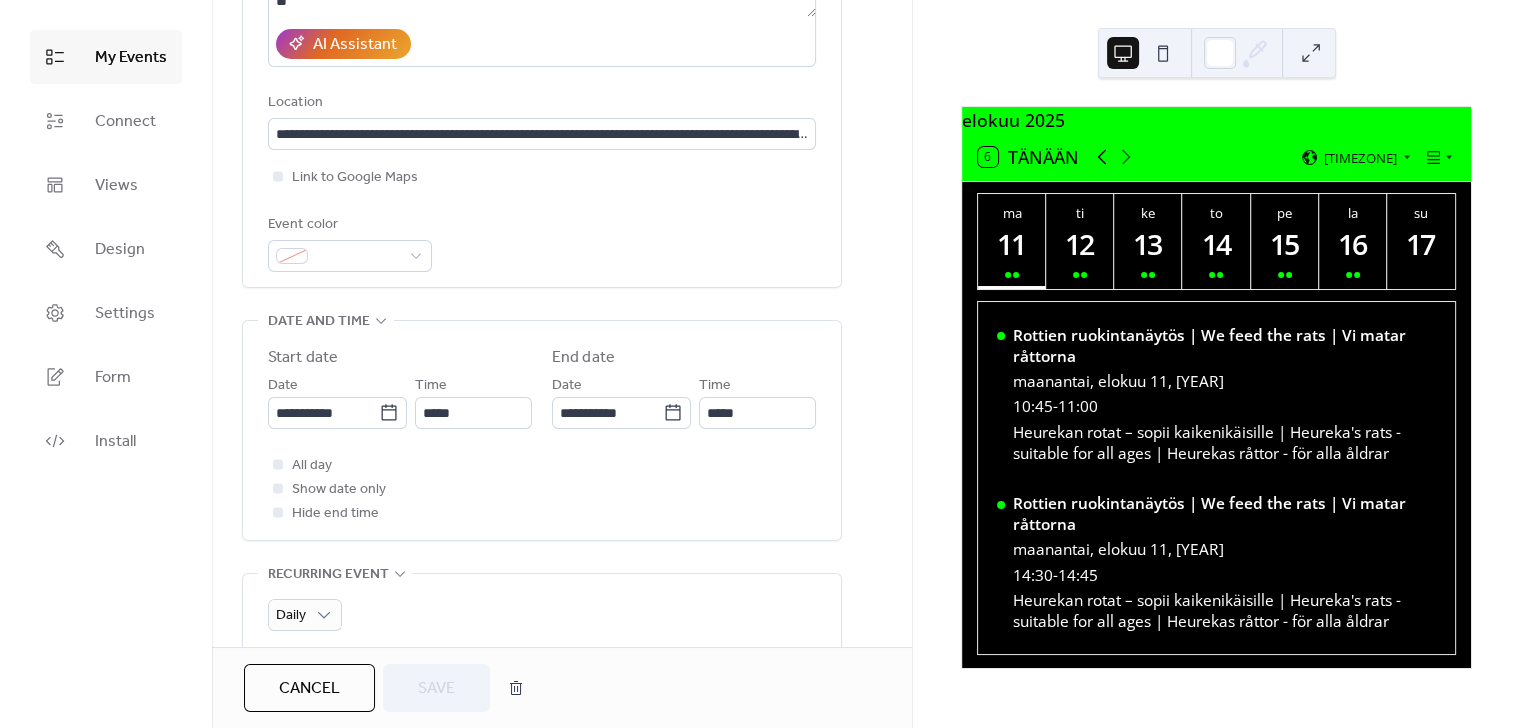 click 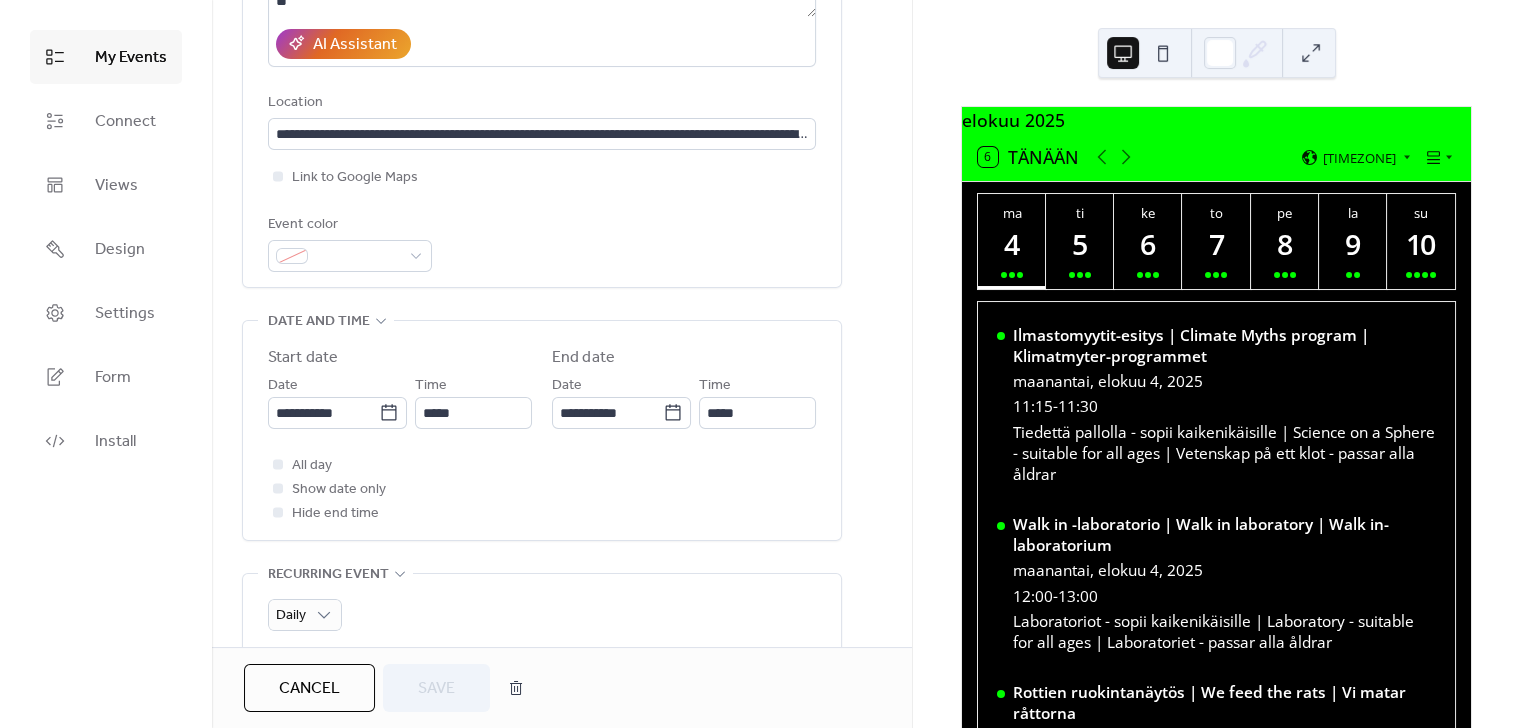 click on "10" at bounding box center (1420, 243) 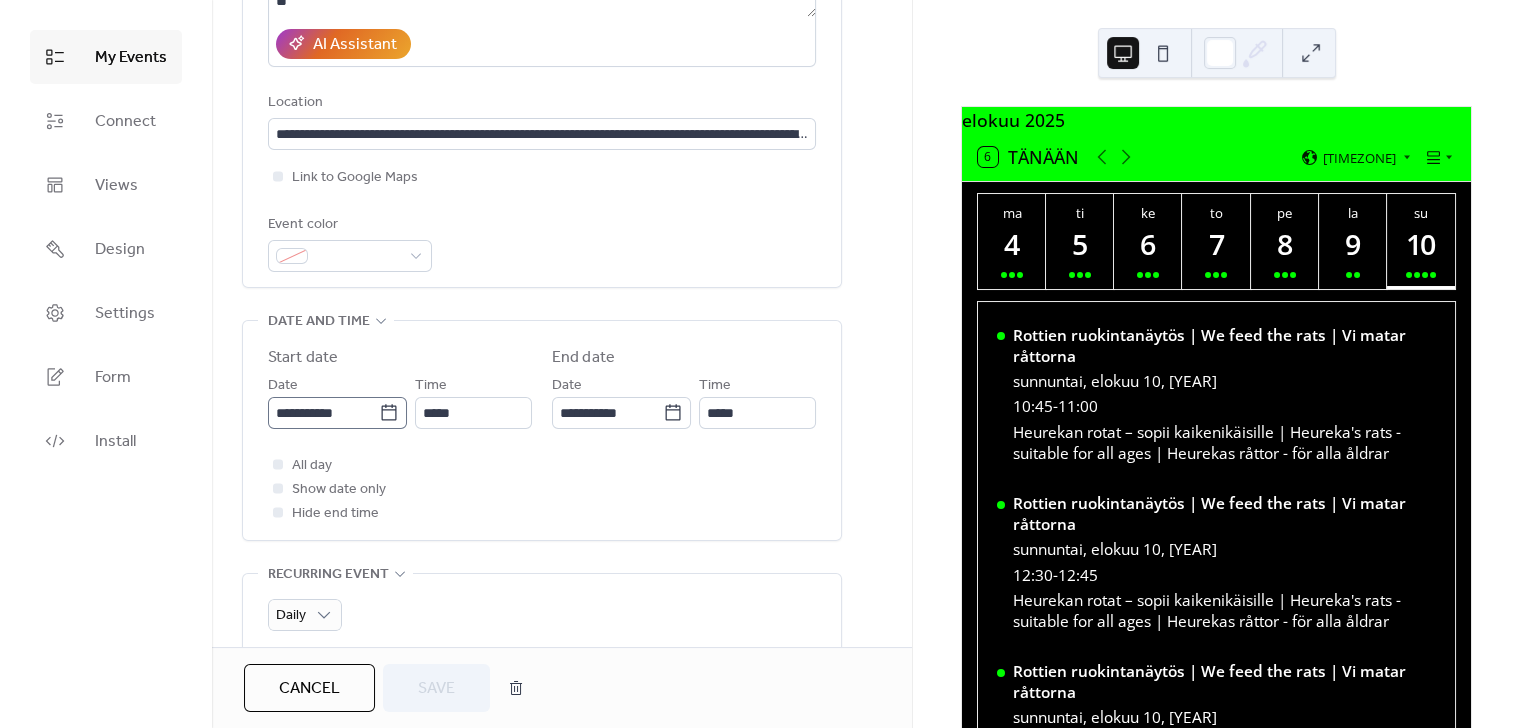 click 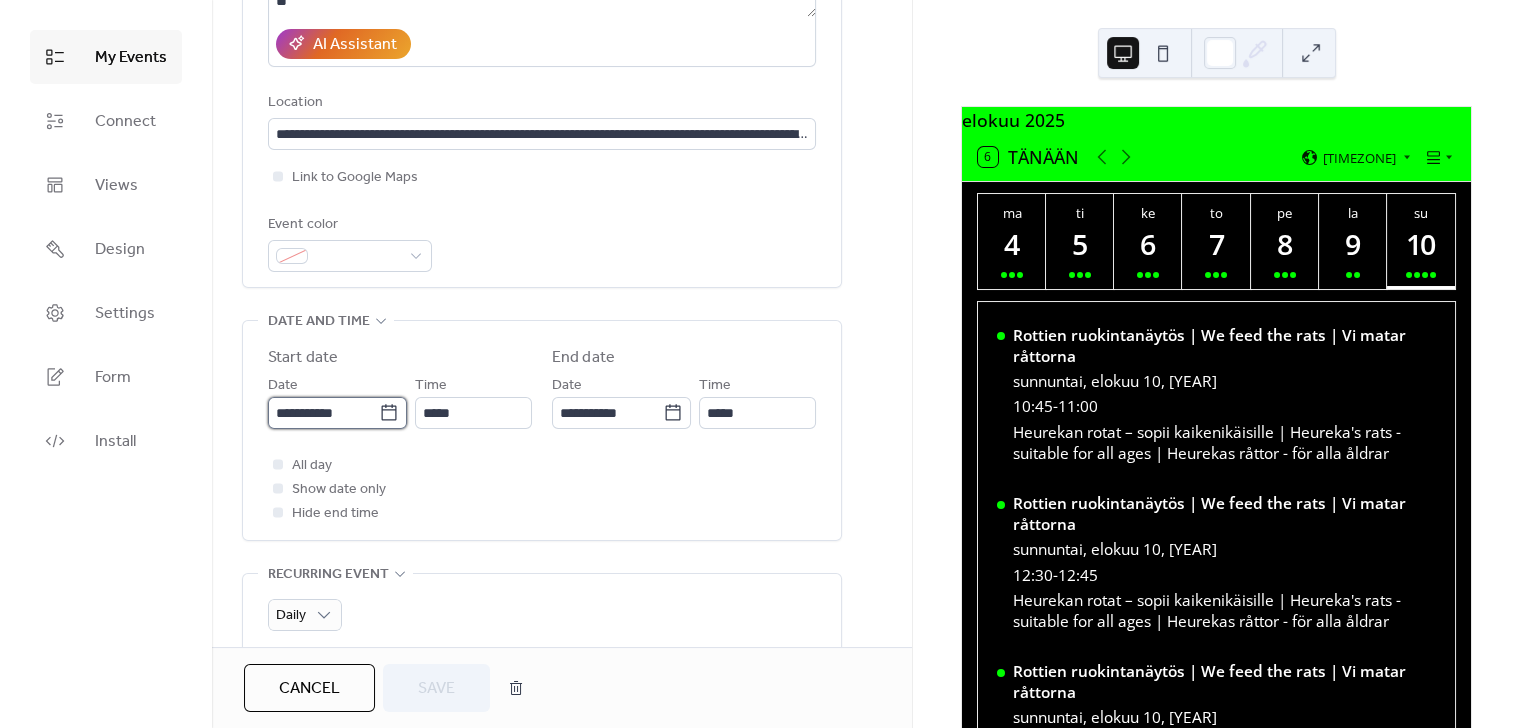 click on "**********" at bounding box center (323, 413) 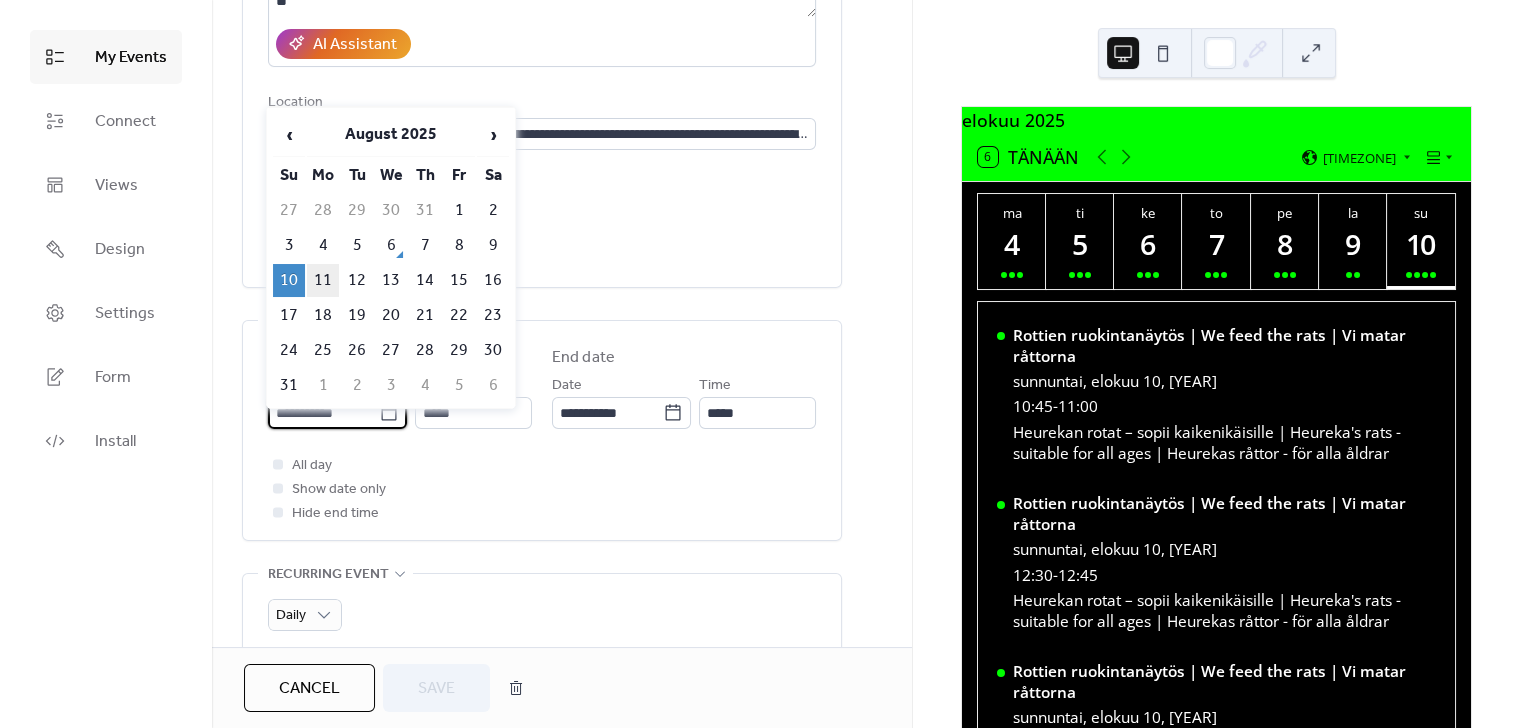 click on "11" at bounding box center [323, 280] 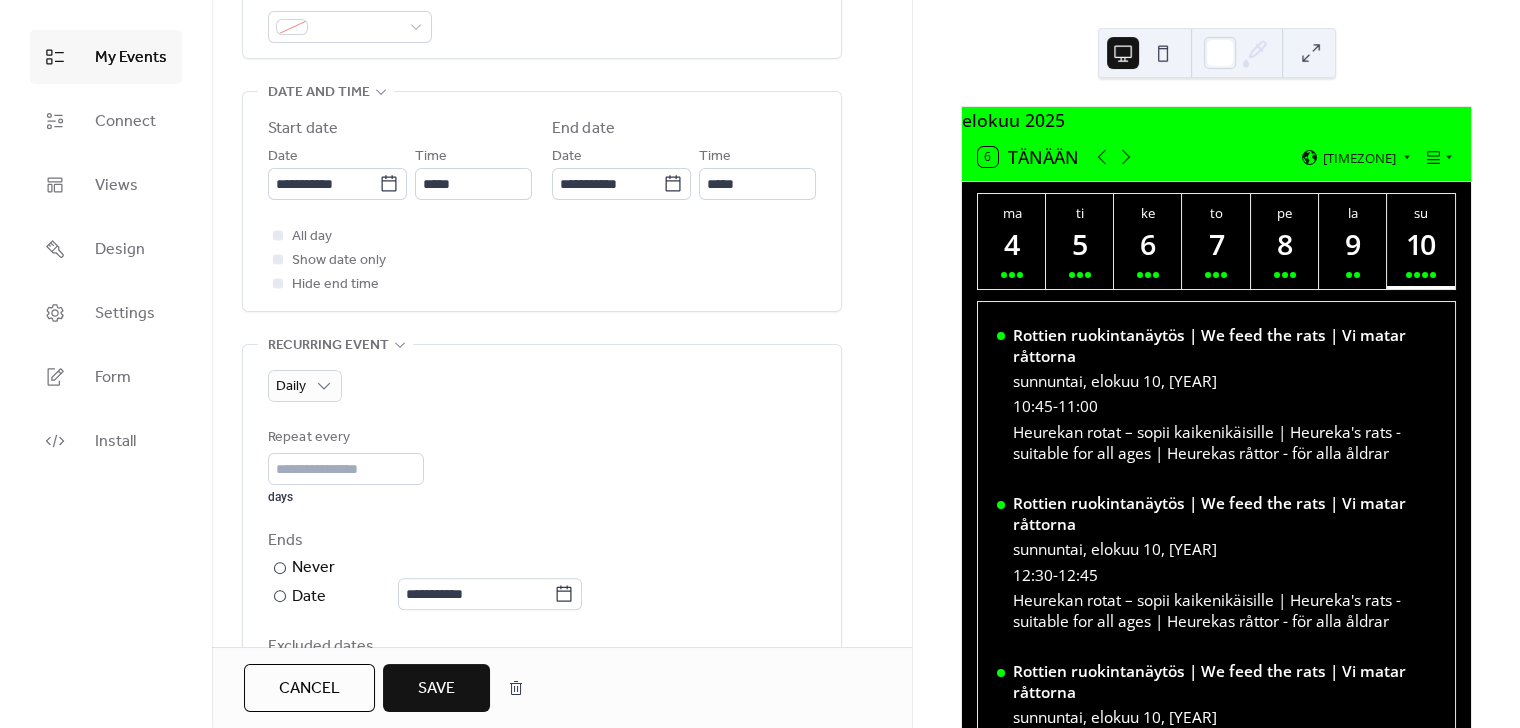 scroll, scrollTop: 609, scrollLeft: 0, axis: vertical 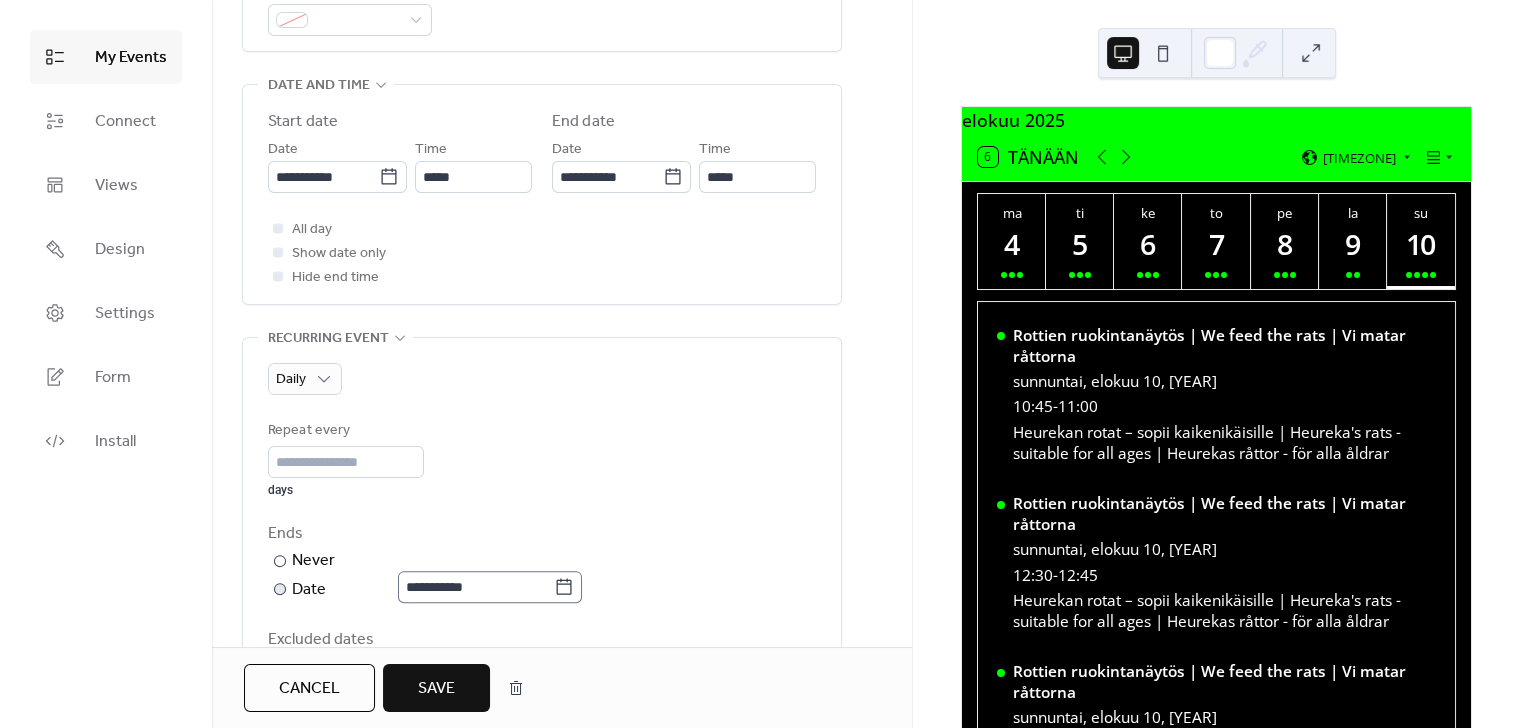 click 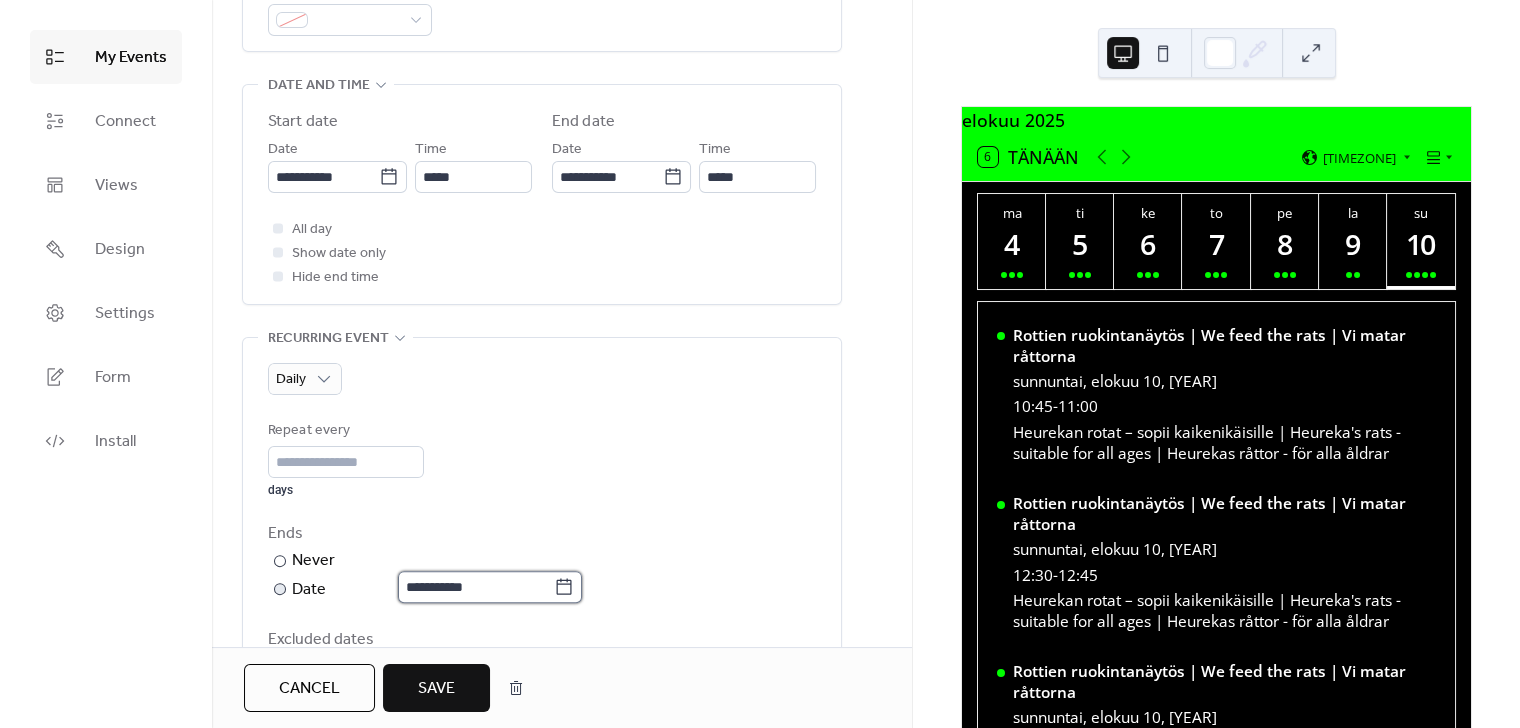 click on "**********" at bounding box center [476, 587] 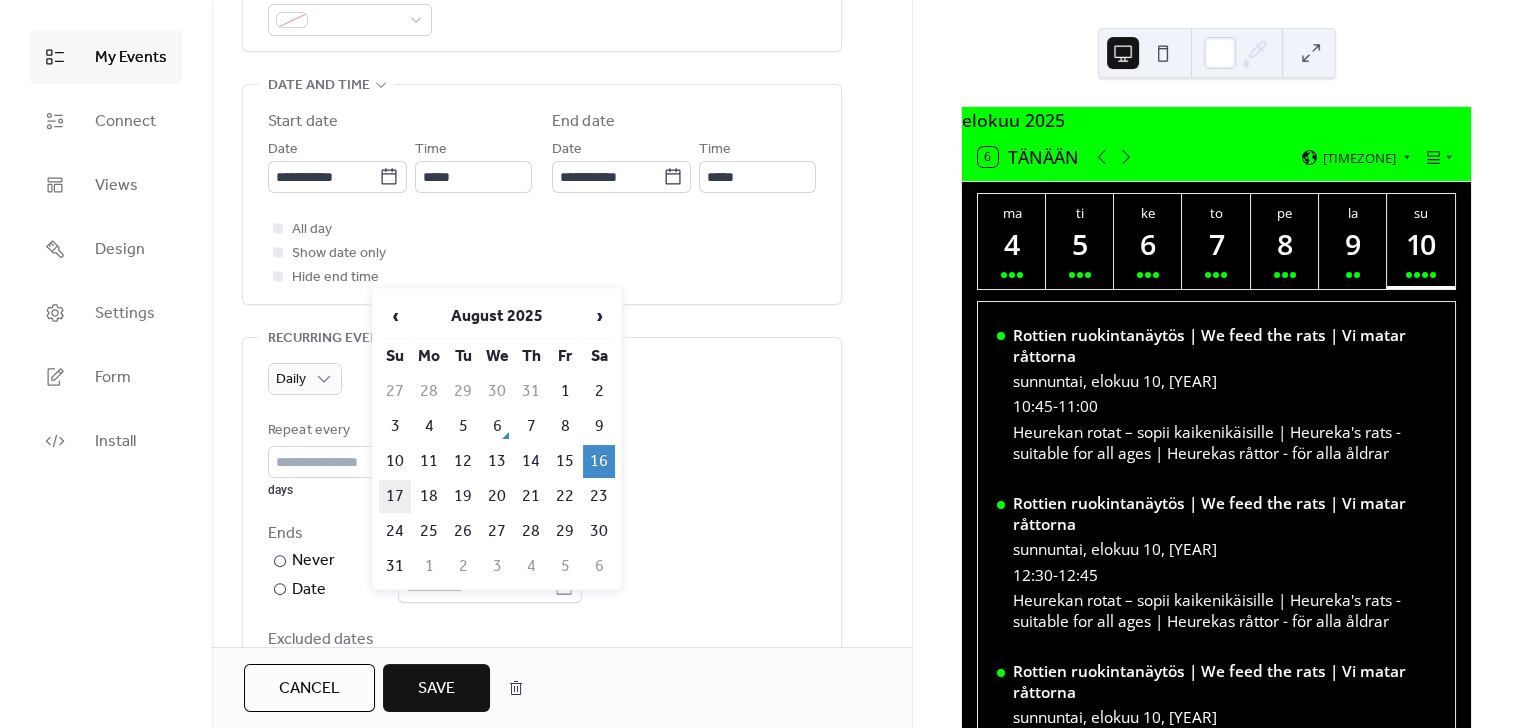 click on "17" at bounding box center (395, 496) 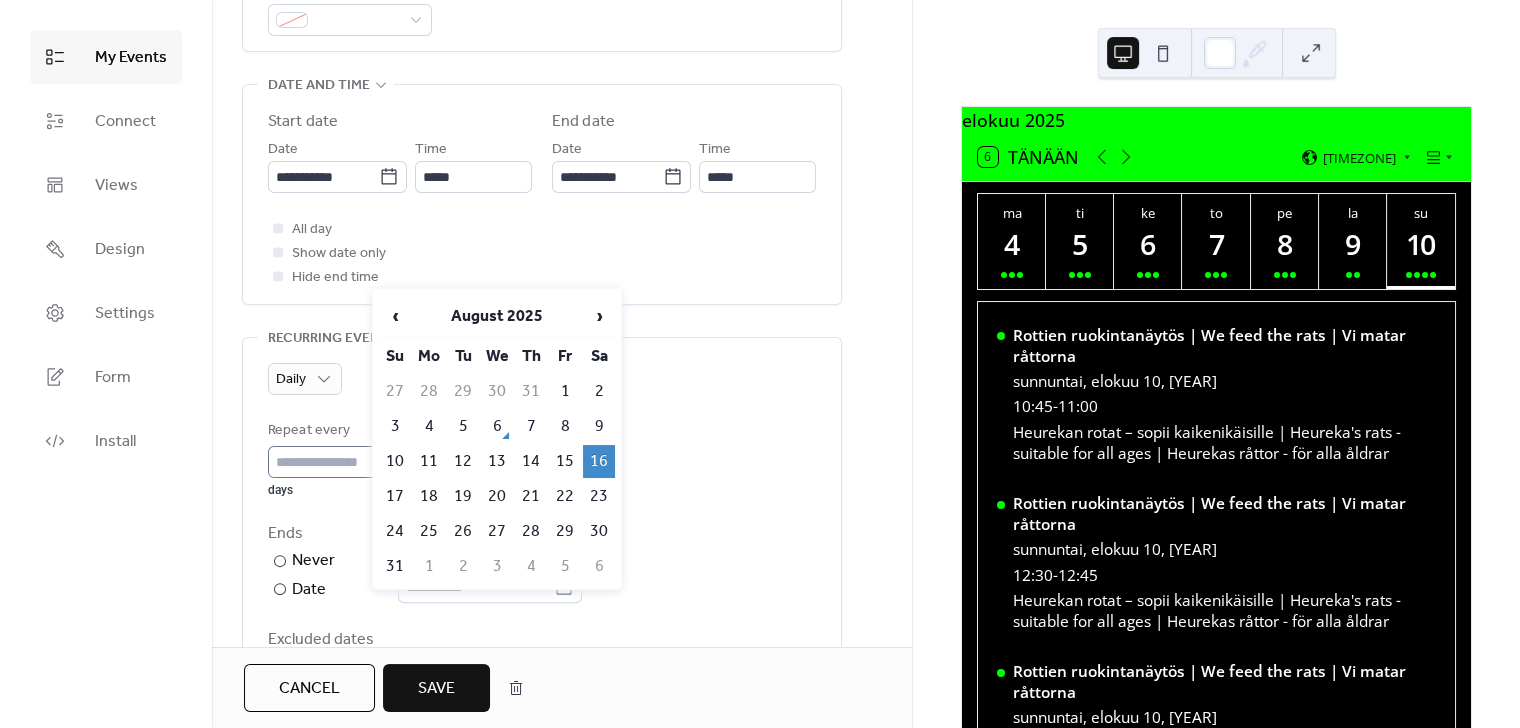 type on "**********" 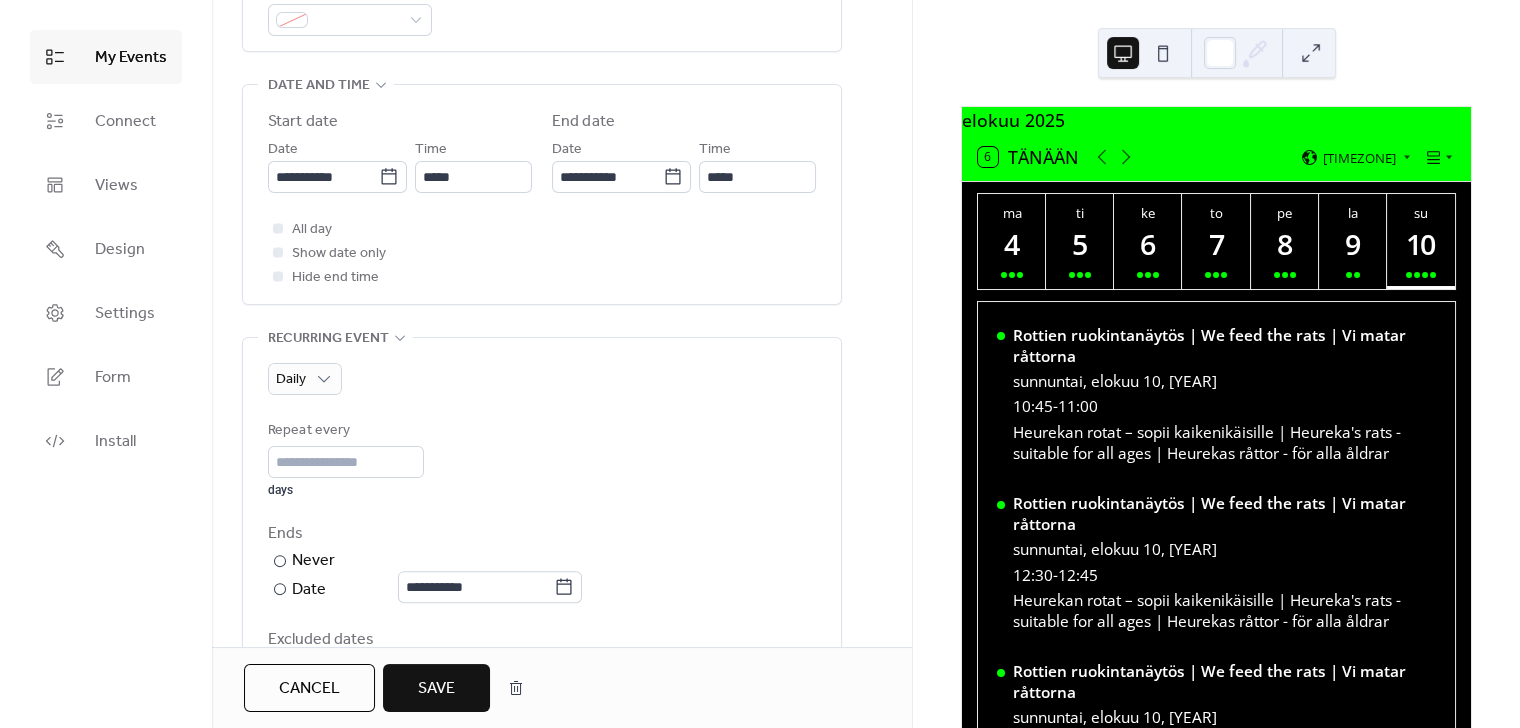 click on "Save" at bounding box center [436, 689] 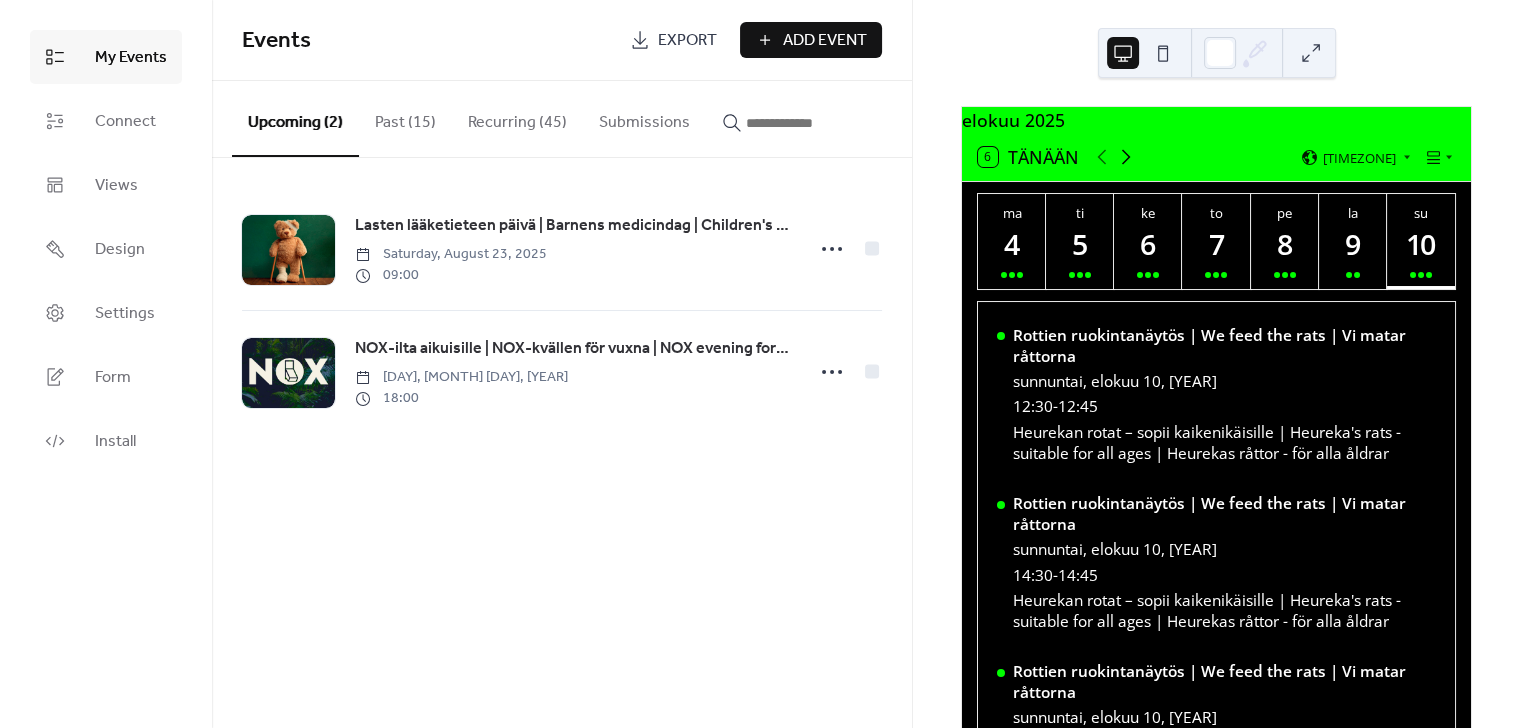 click 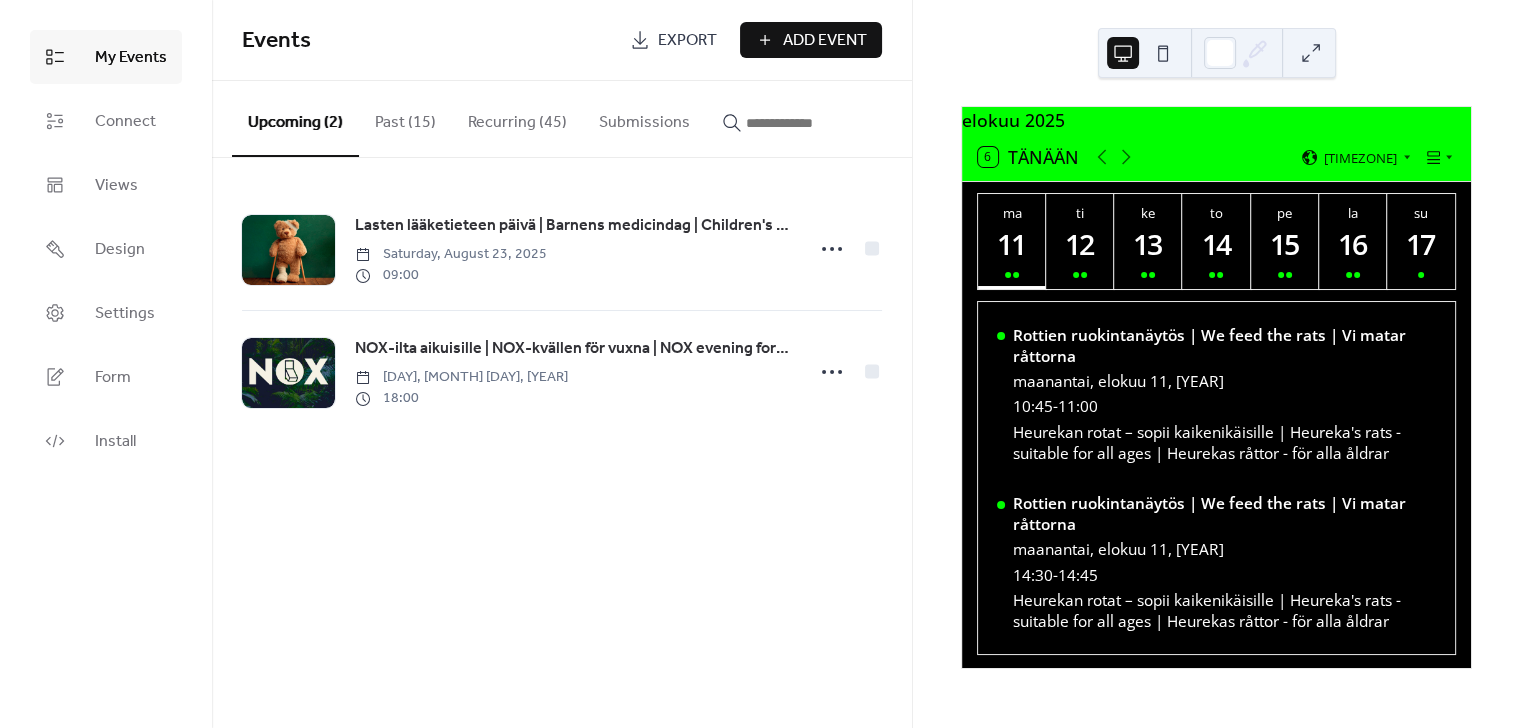 click on "Recurring (45)" at bounding box center [517, 118] 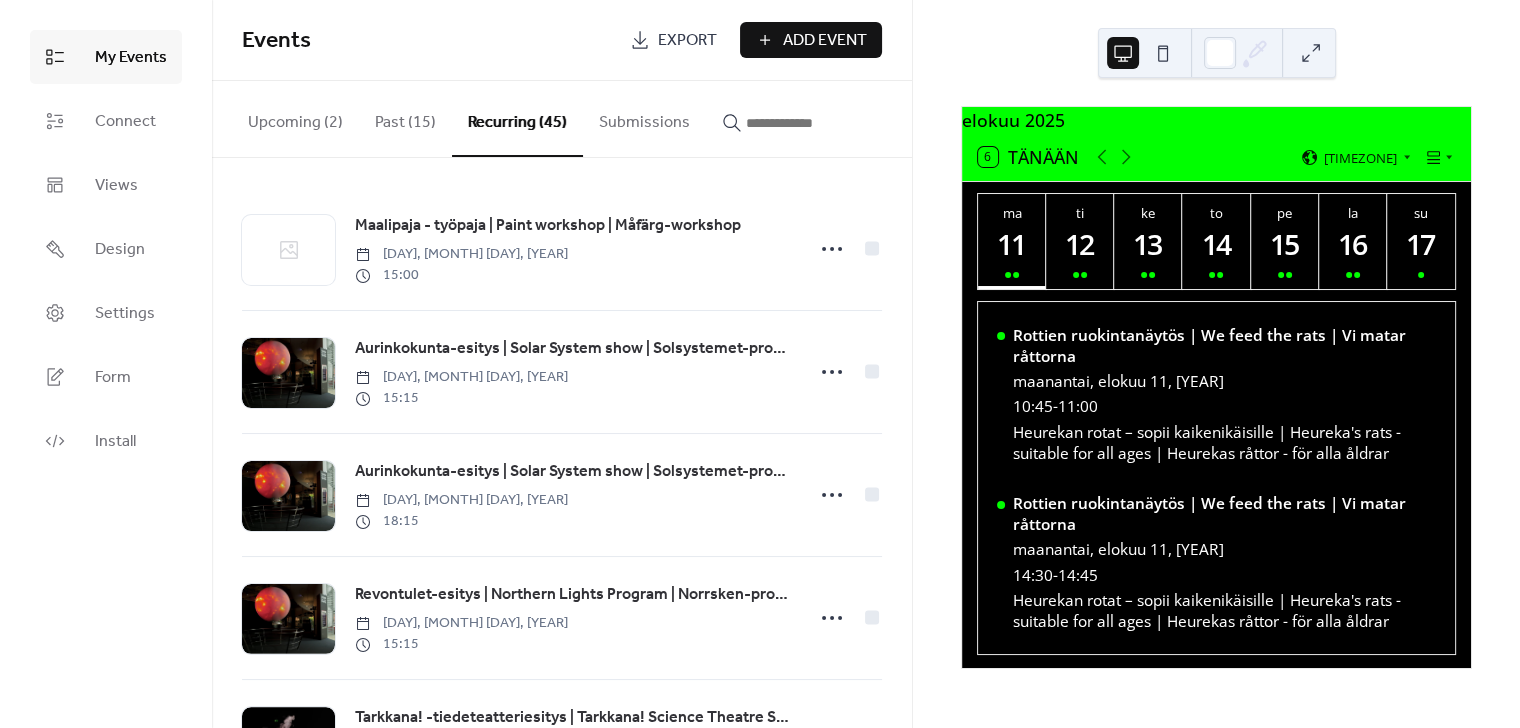 click at bounding box center (806, 123) 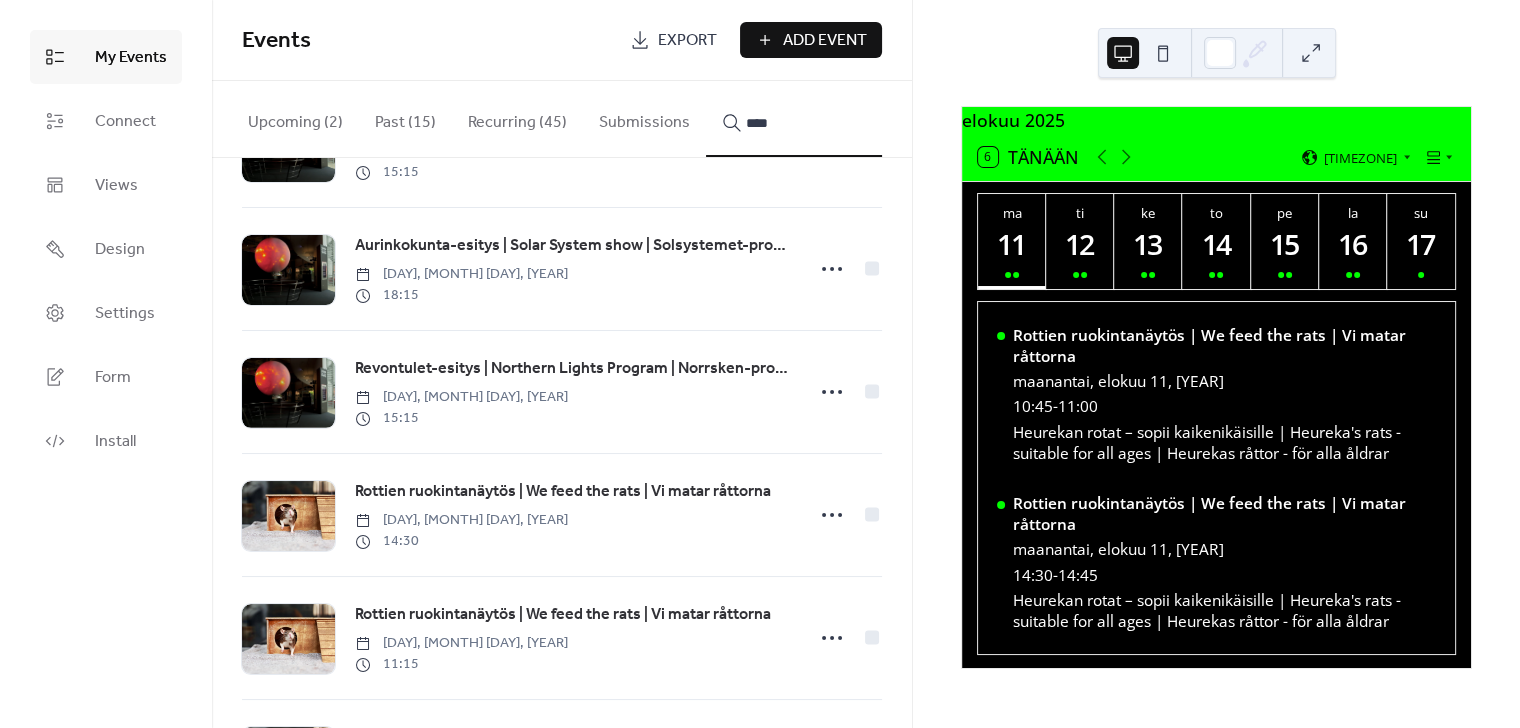 scroll, scrollTop: 0, scrollLeft: 0, axis: both 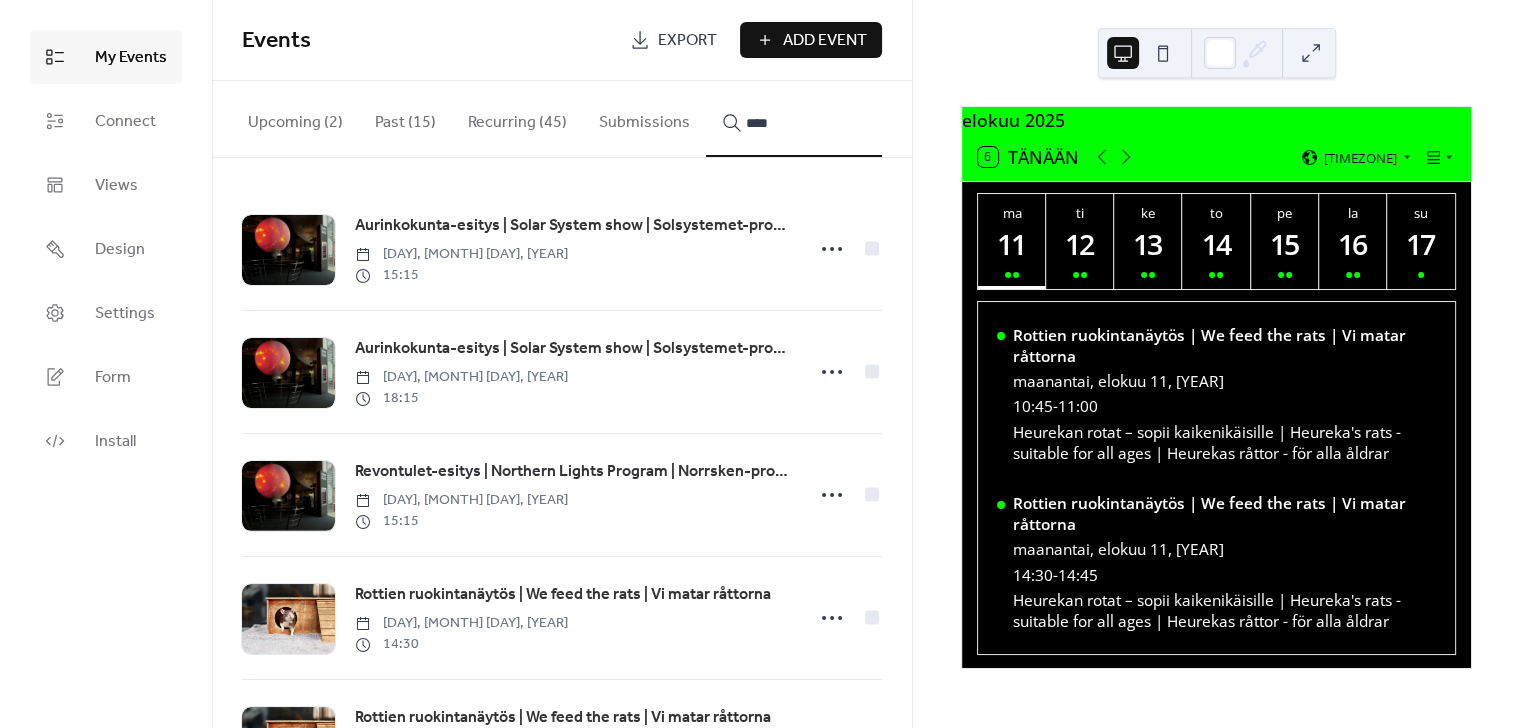 click on "****" at bounding box center [806, 123] 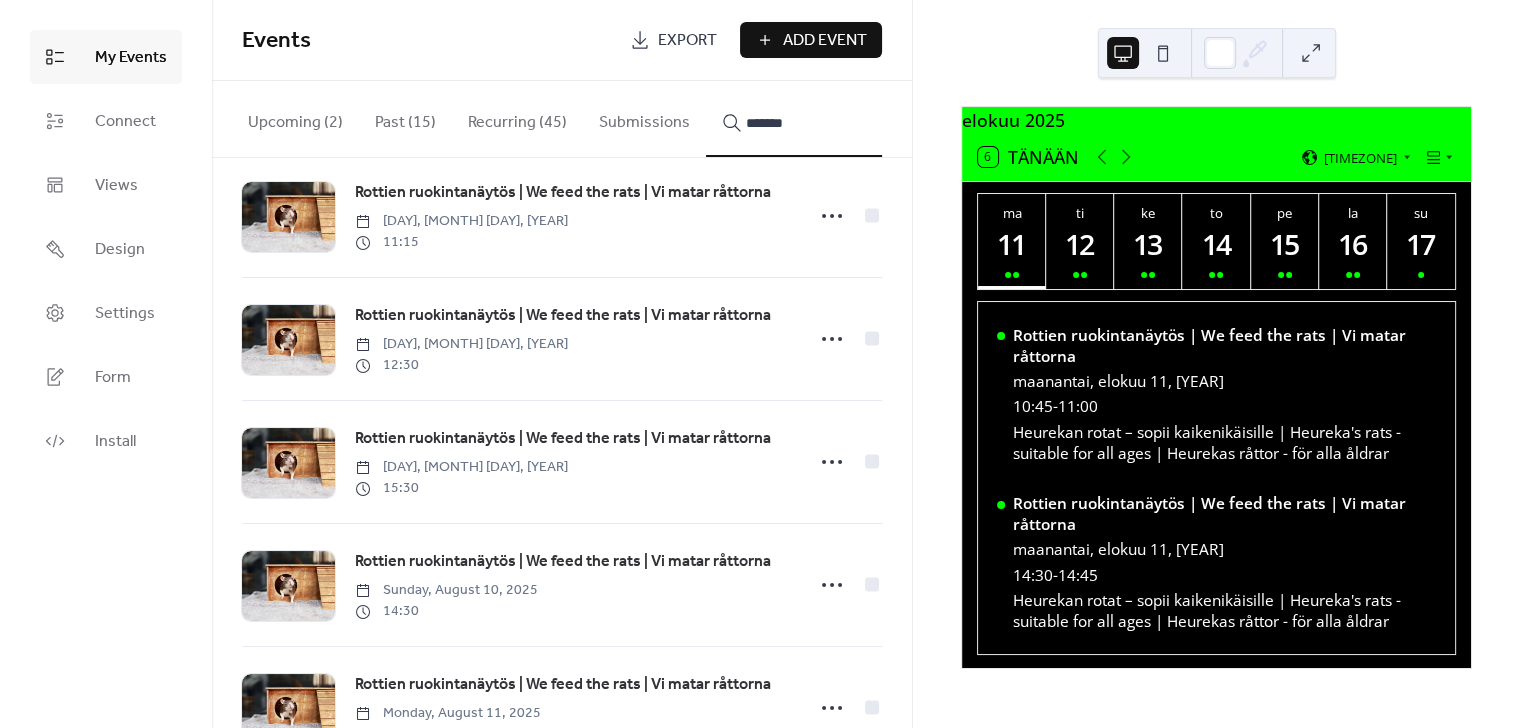 scroll, scrollTop: 2788, scrollLeft: 0, axis: vertical 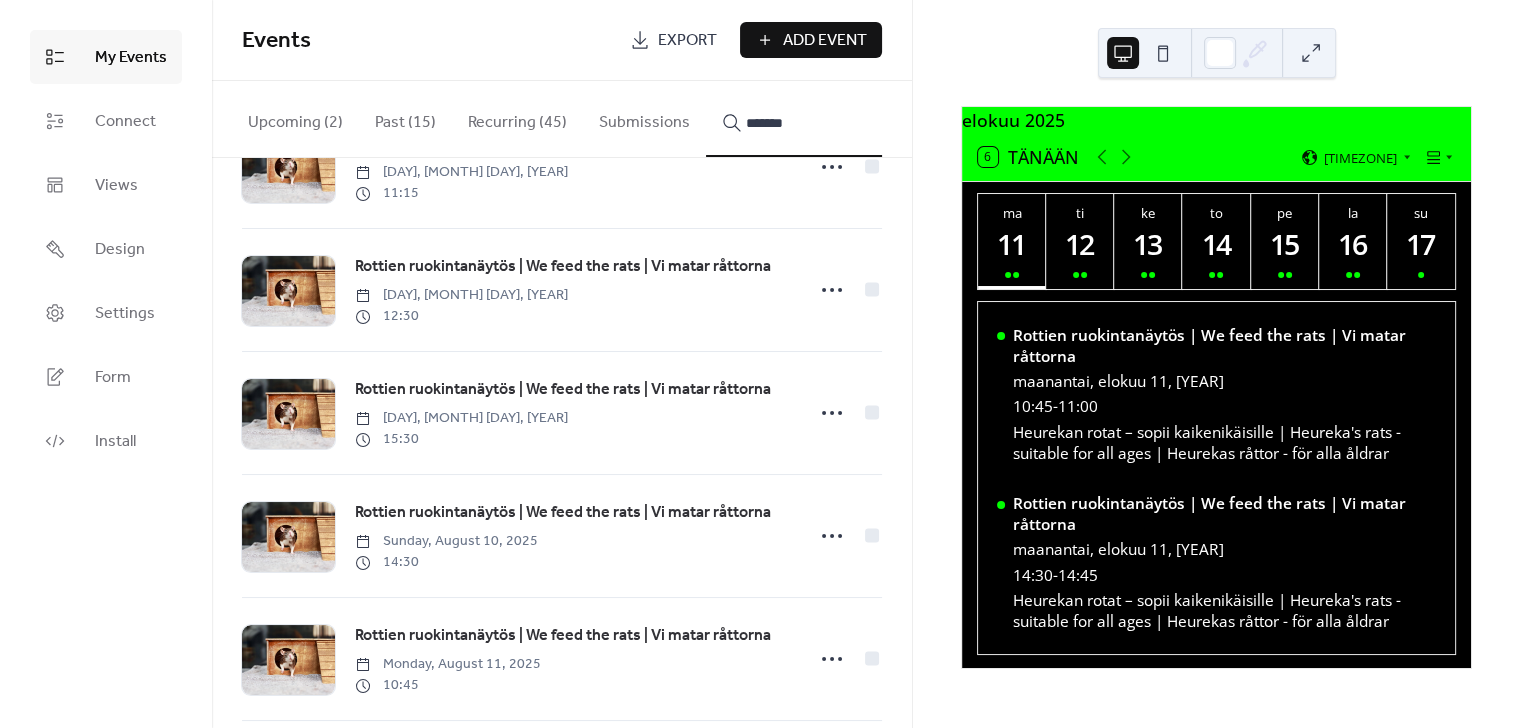 type on "*******" 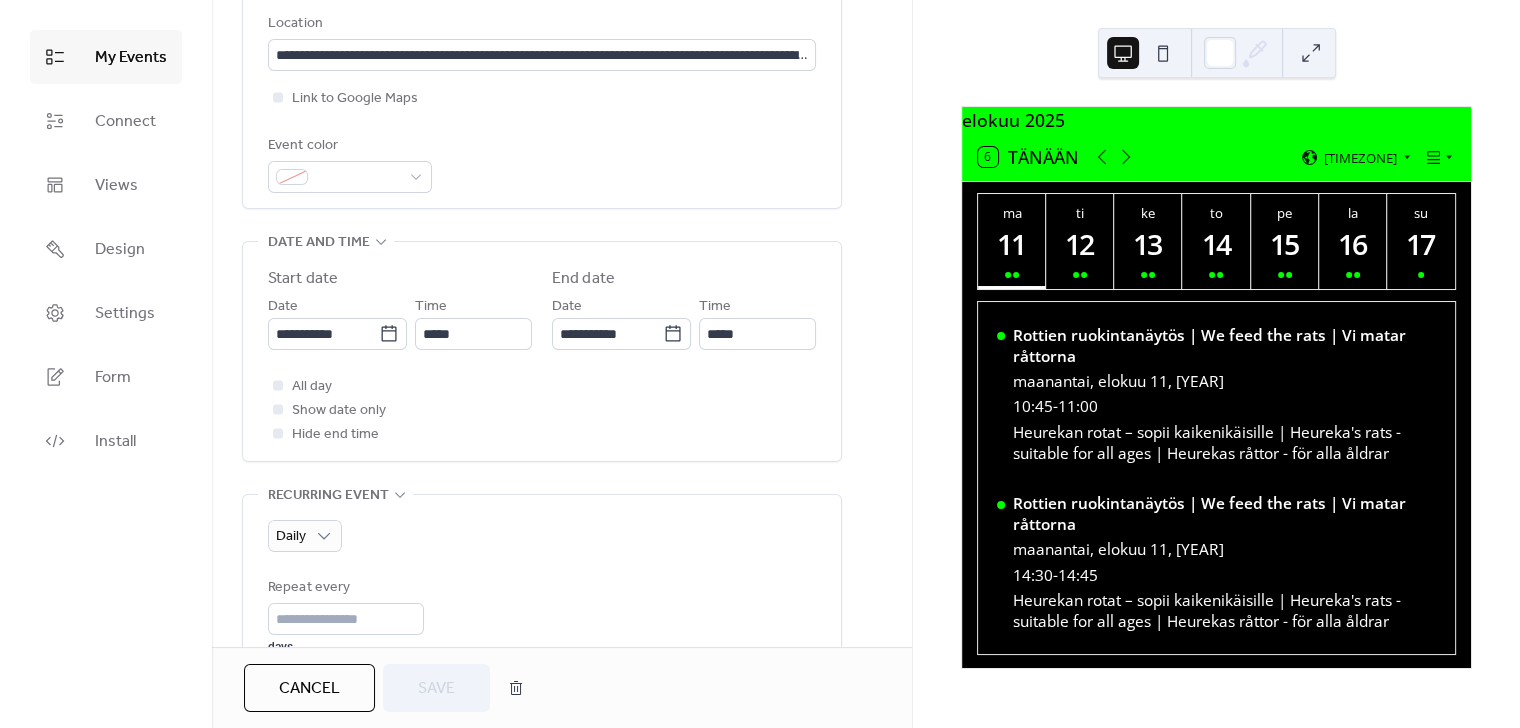 scroll, scrollTop: 473, scrollLeft: 0, axis: vertical 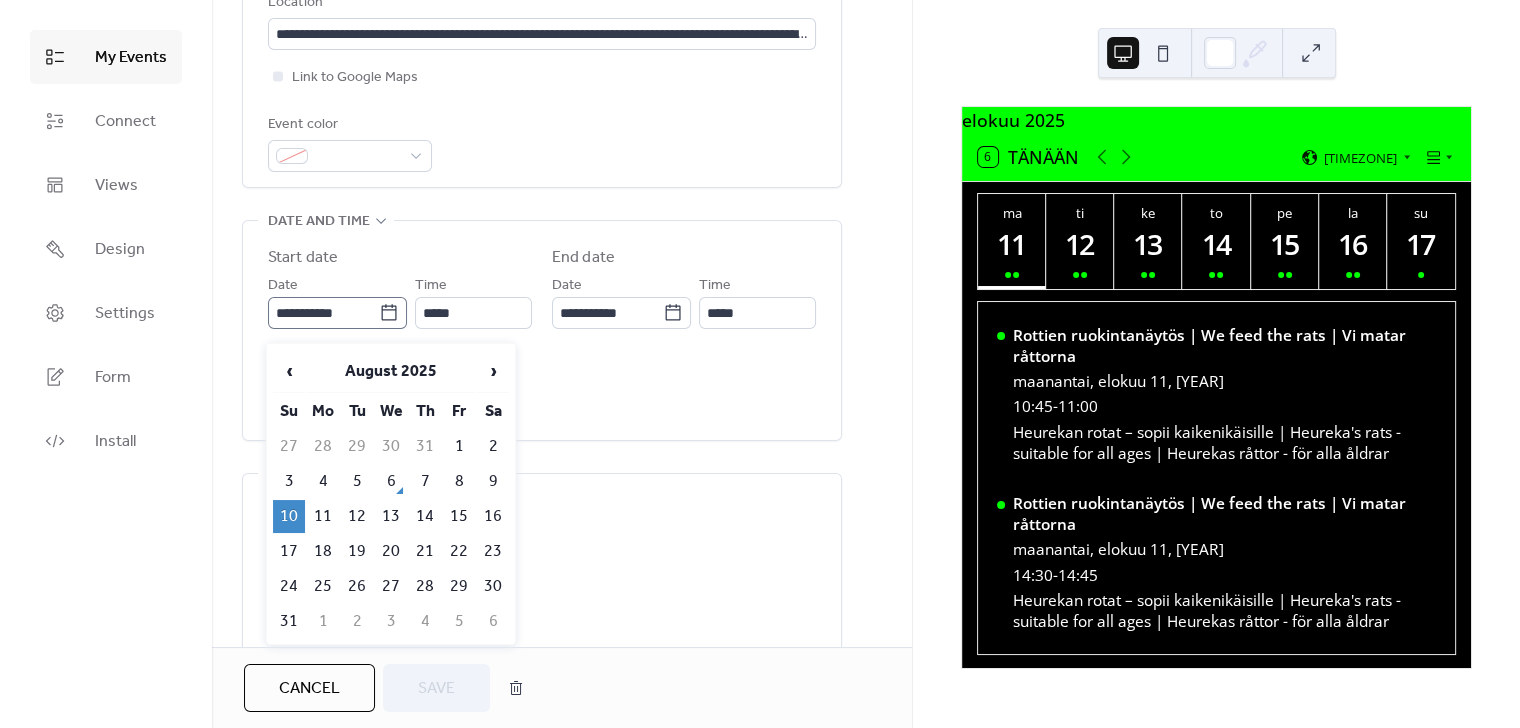 click 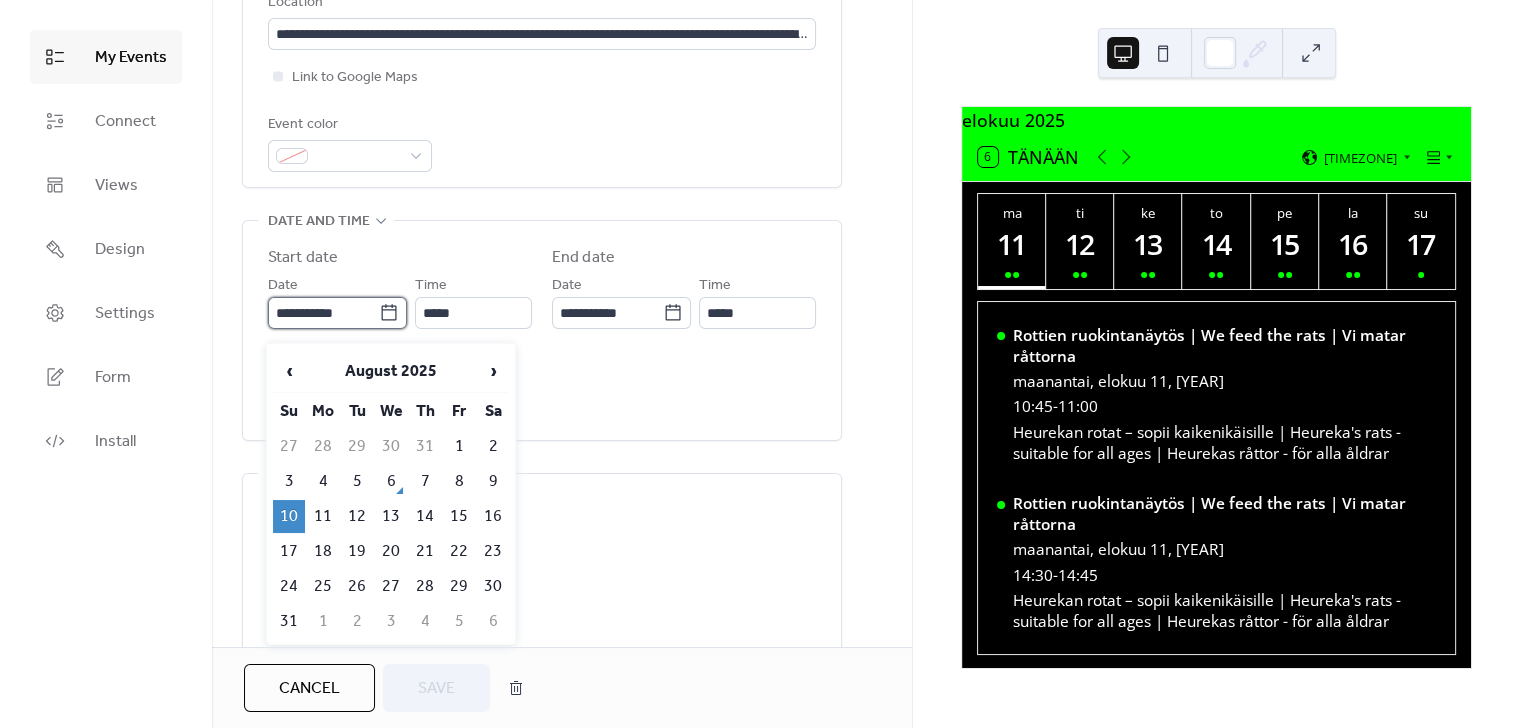 click on "**********" at bounding box center [323, 313] 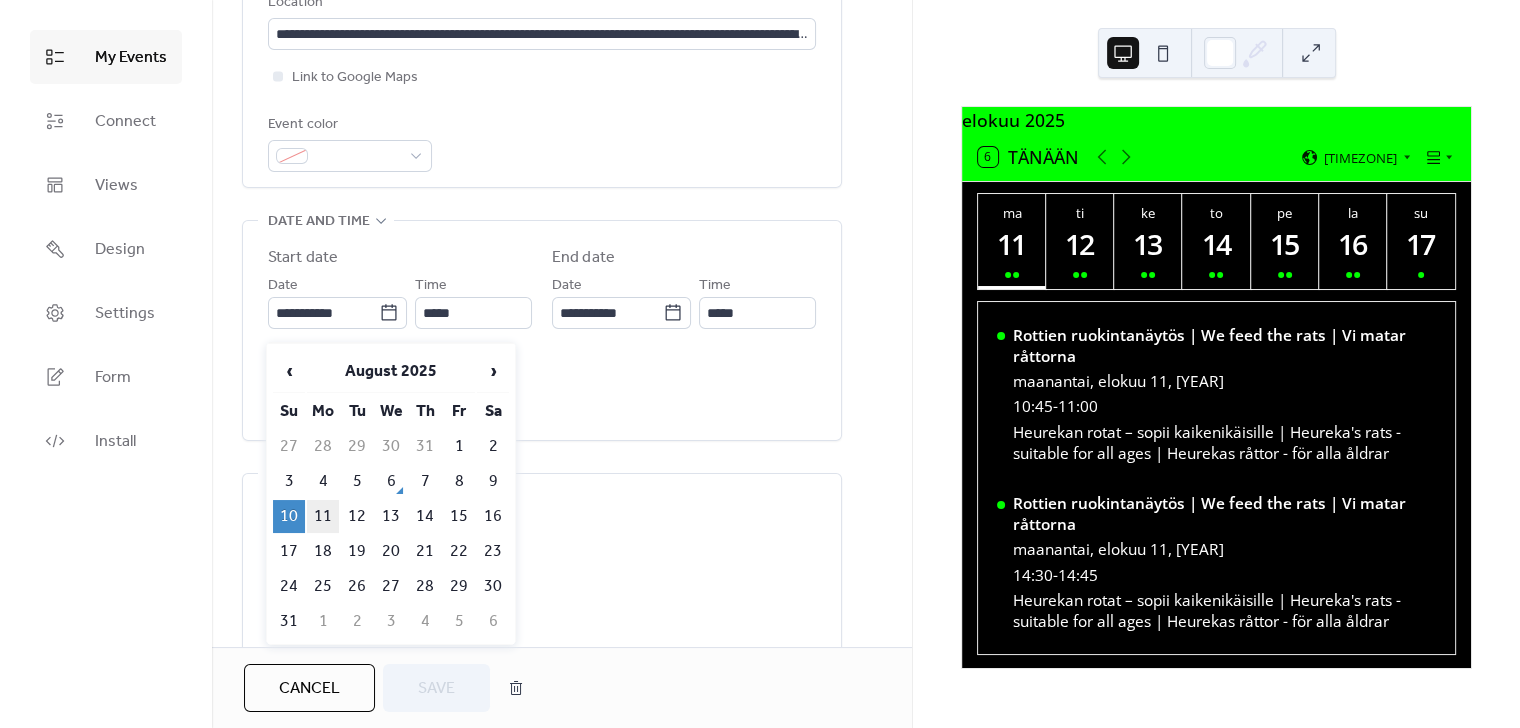click on "11" at bounding box center (323, 516) 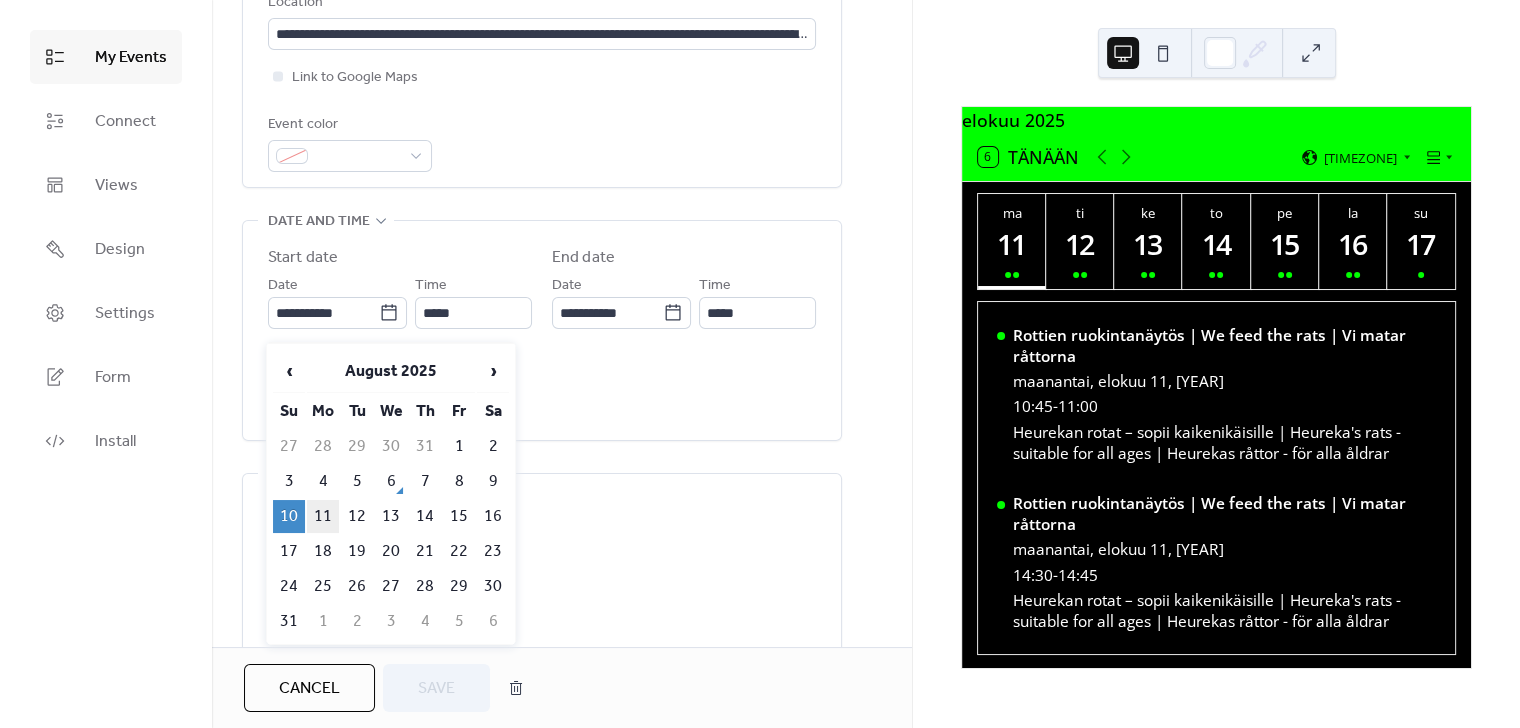 type on "**********" 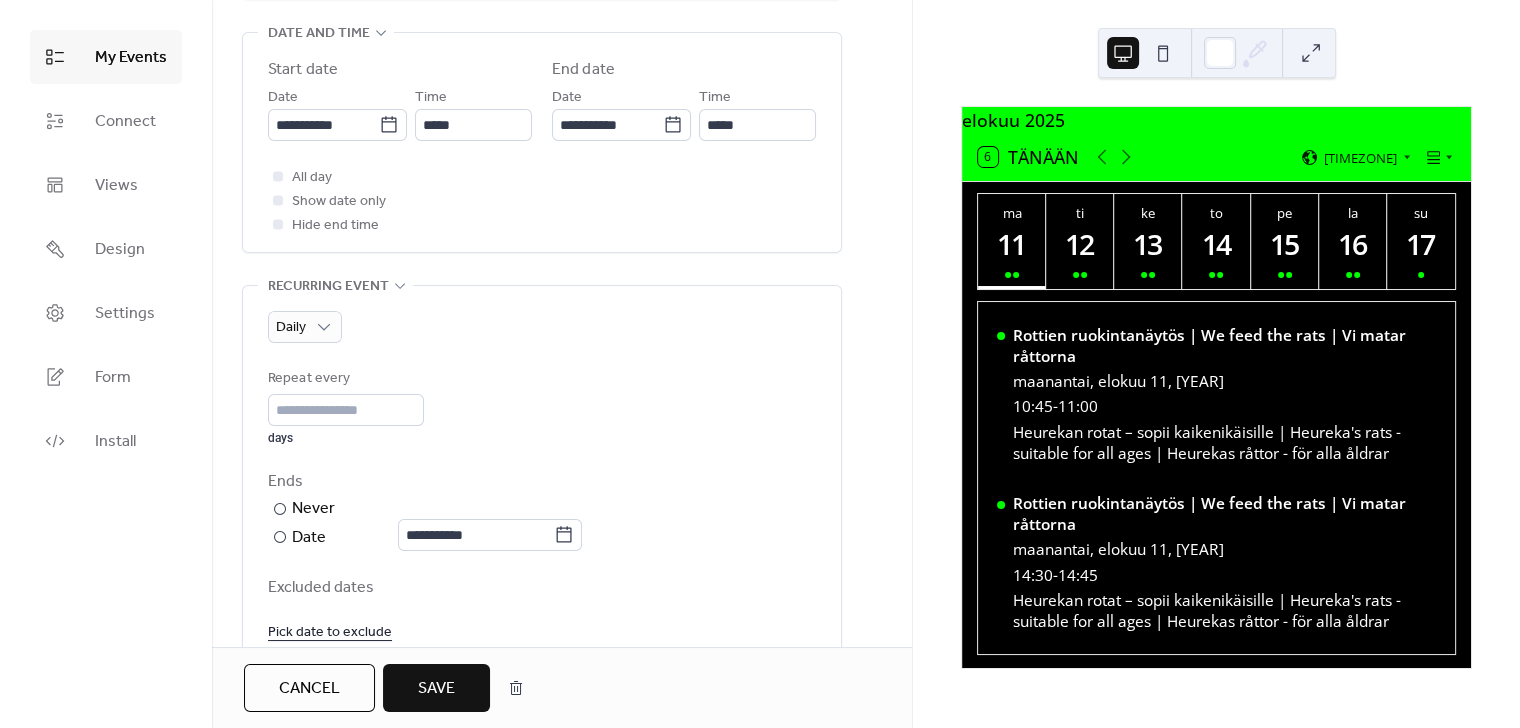 scroll, scrollTop: 674, scrollLeft: 0, axis: vertical 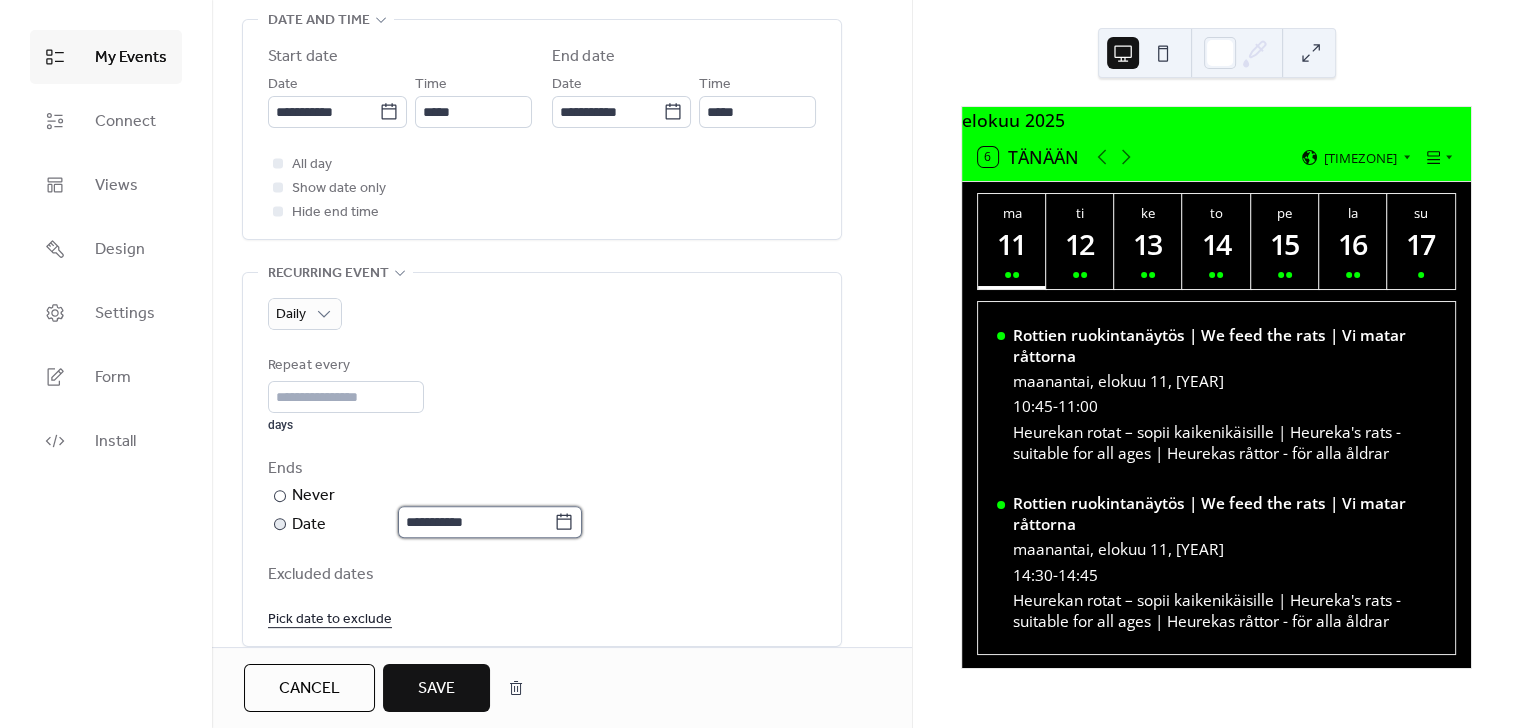 click on "**********" at bounding box center (476, 522) 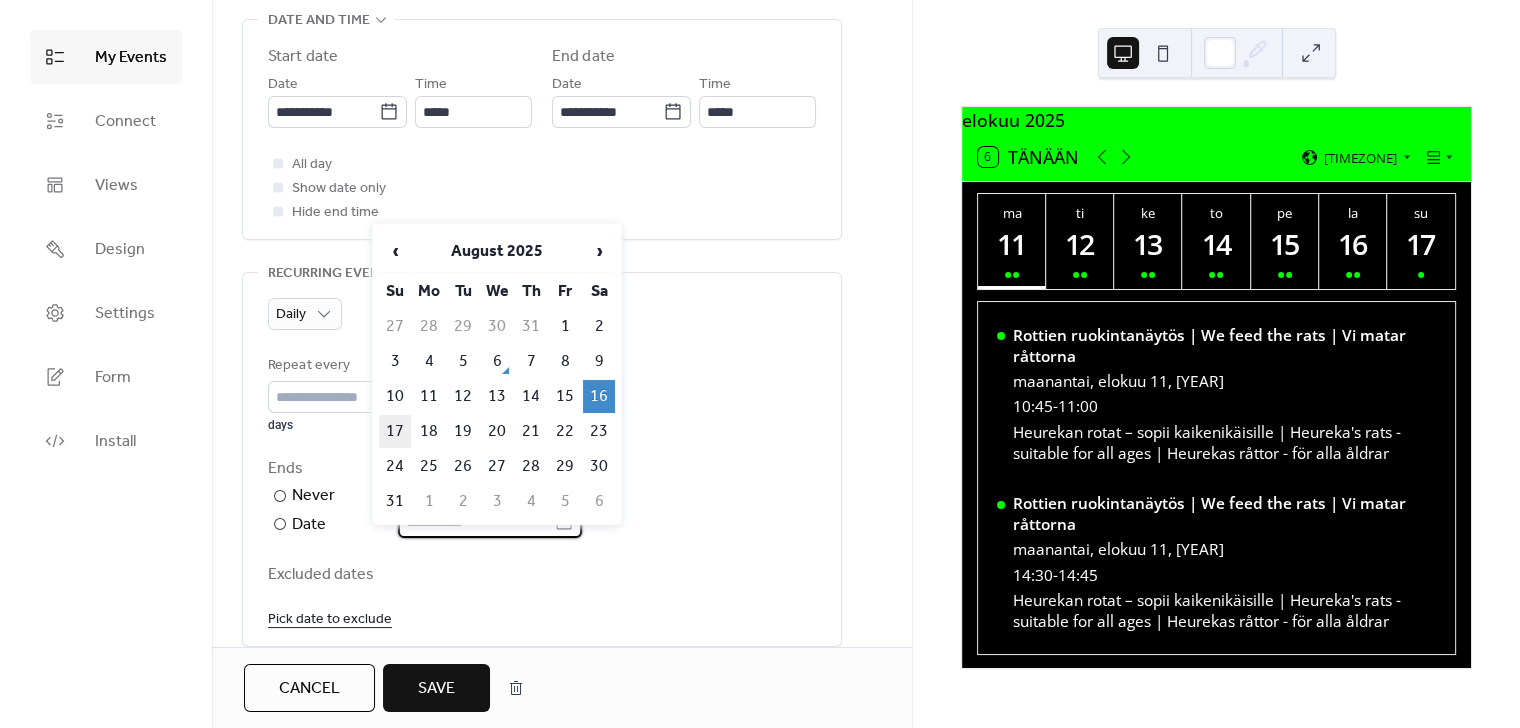 click on "17" at bounding box center (395, 431) 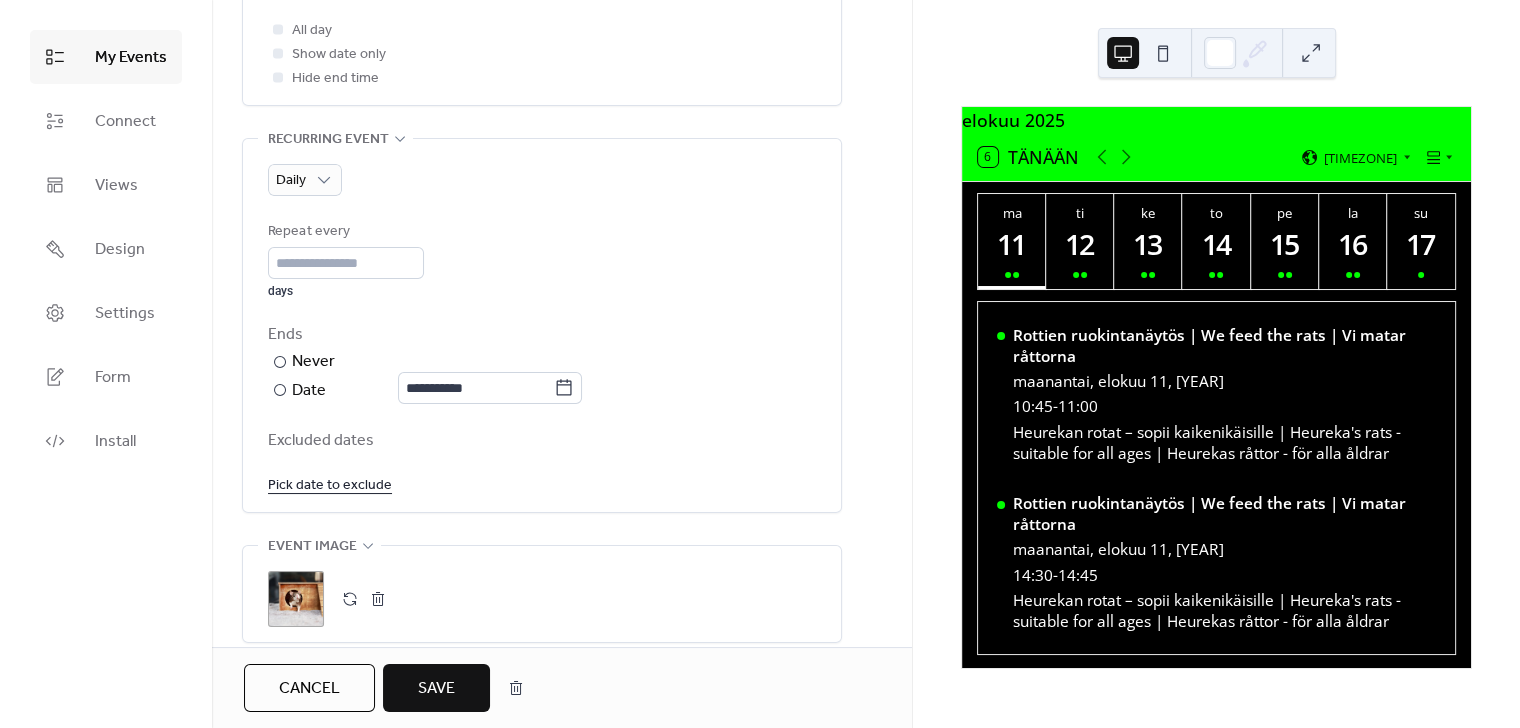scroll, scrollTop: 811, scrollLeft: 0, axis: vertical 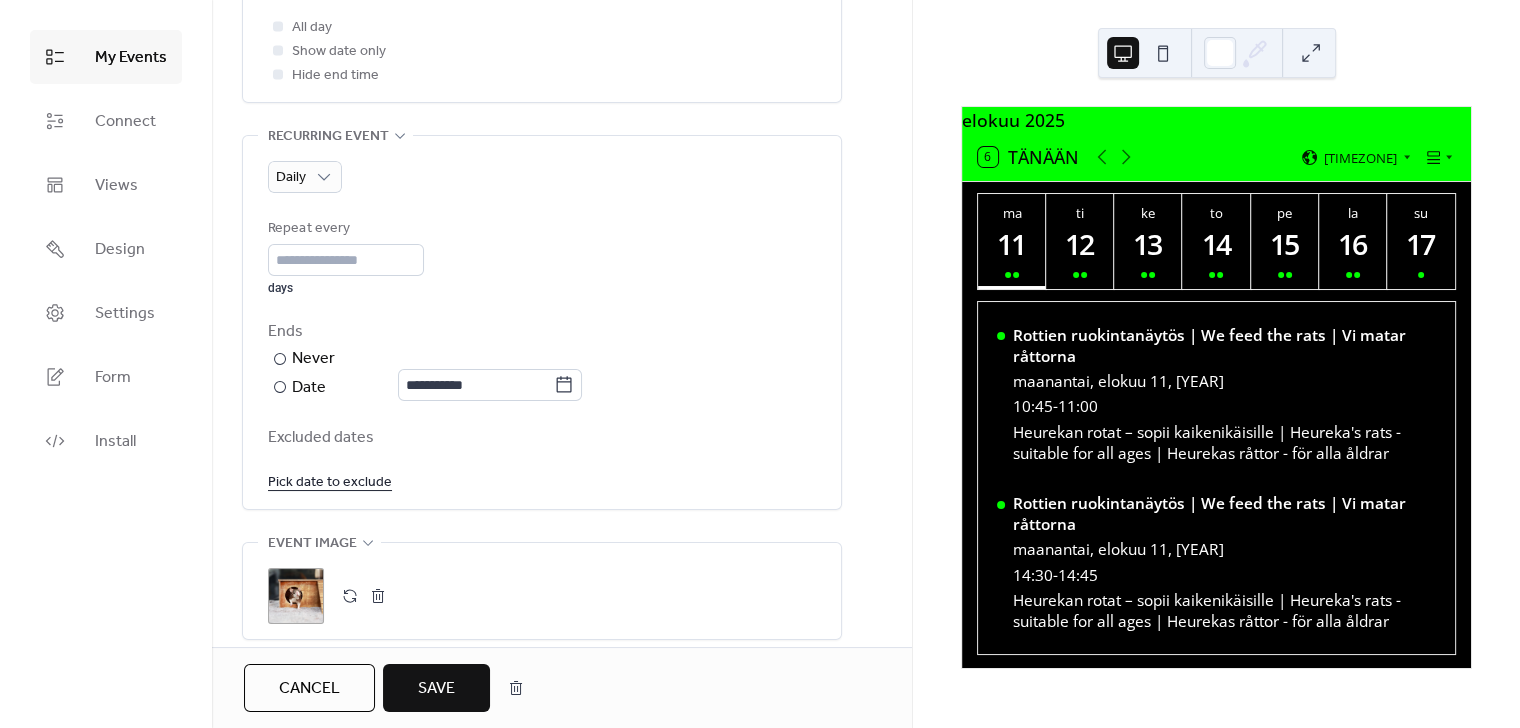 click on "Save" at bounding box center (436, 689) 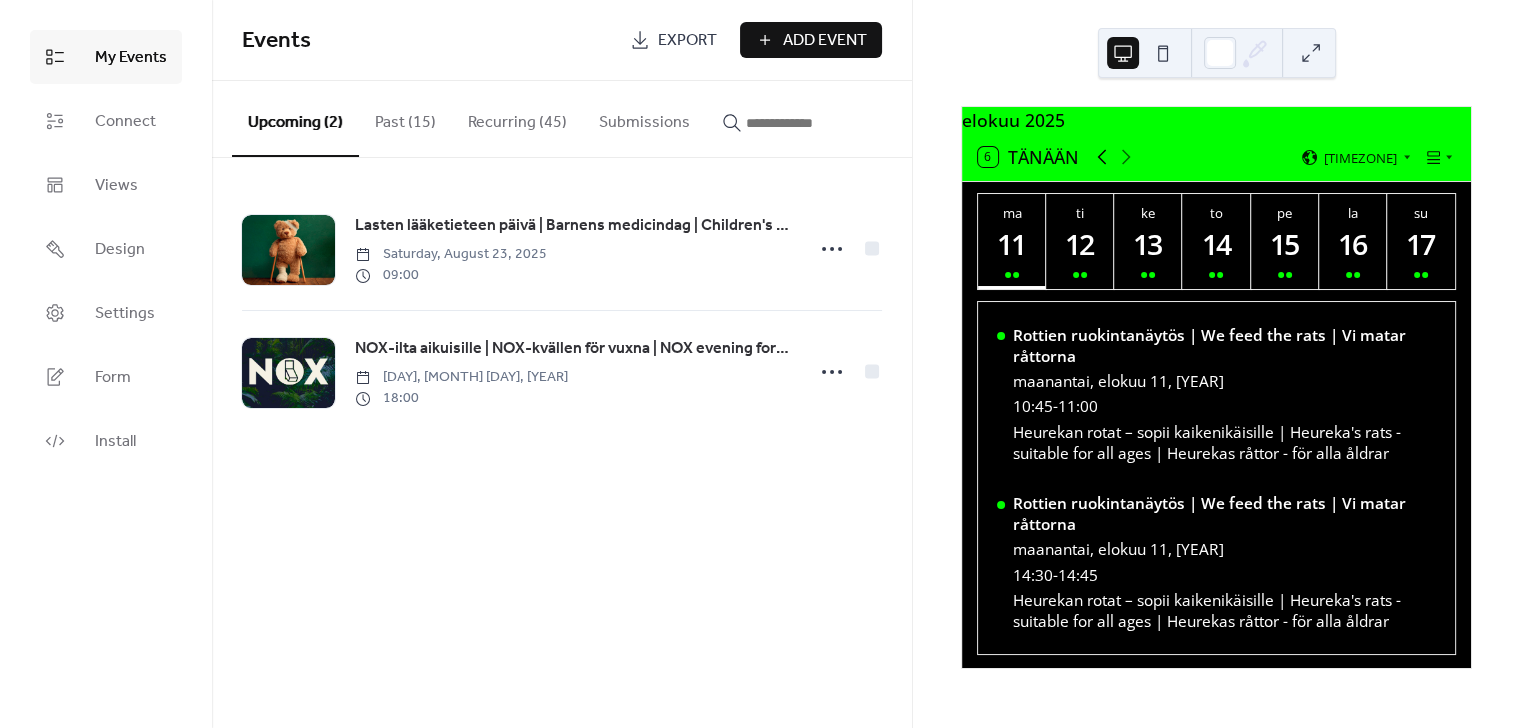 click 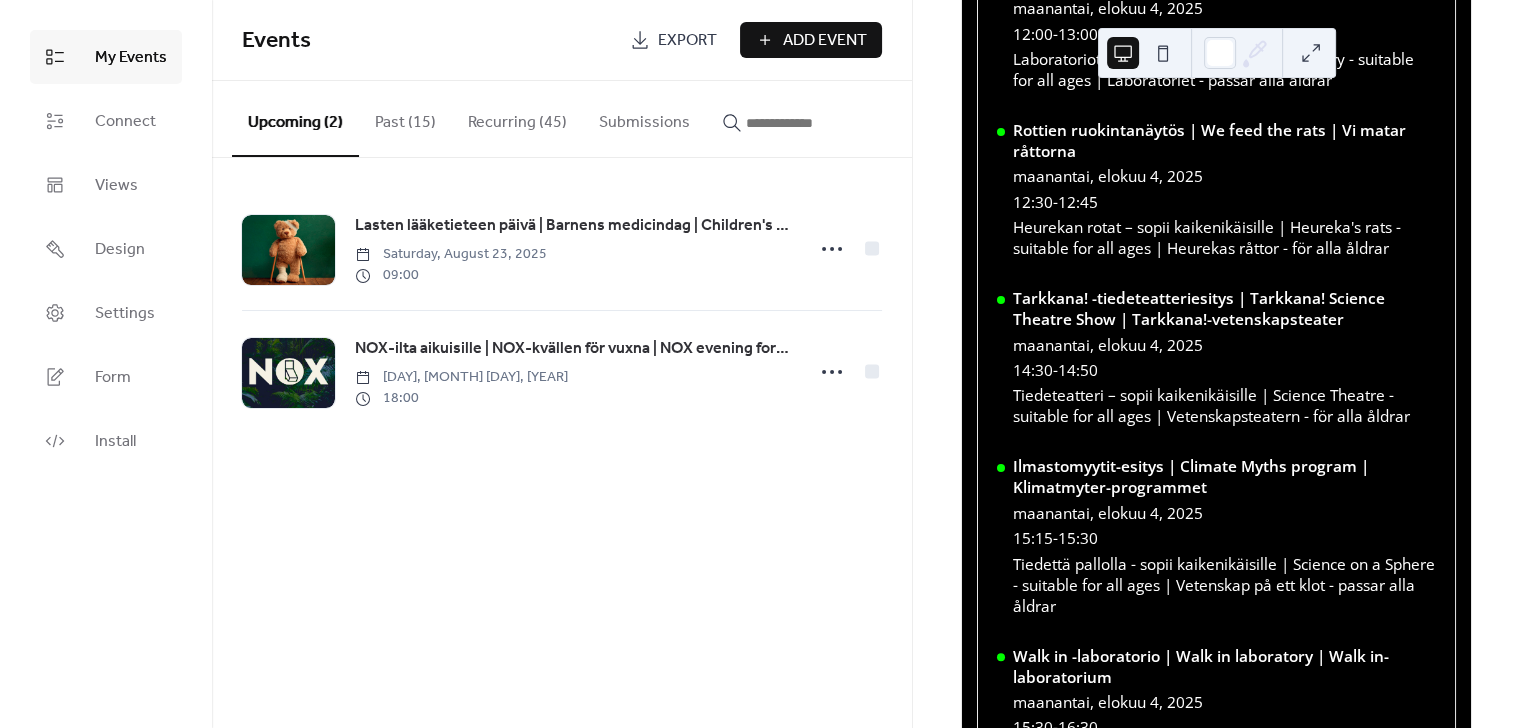 scroll, scrollTop: 0, scrollLeft: 0, axis: both 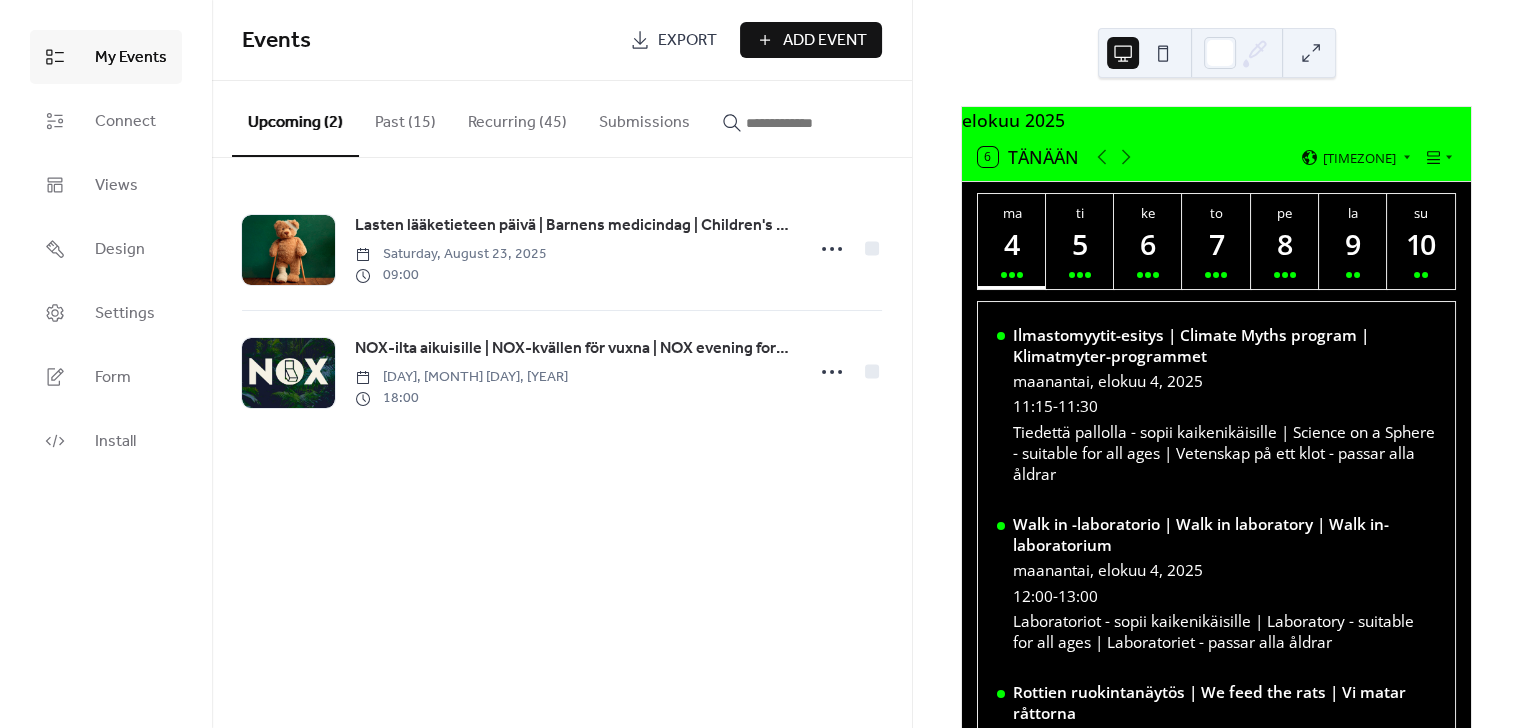 click on "10" at bounding box center (1420, 243) 